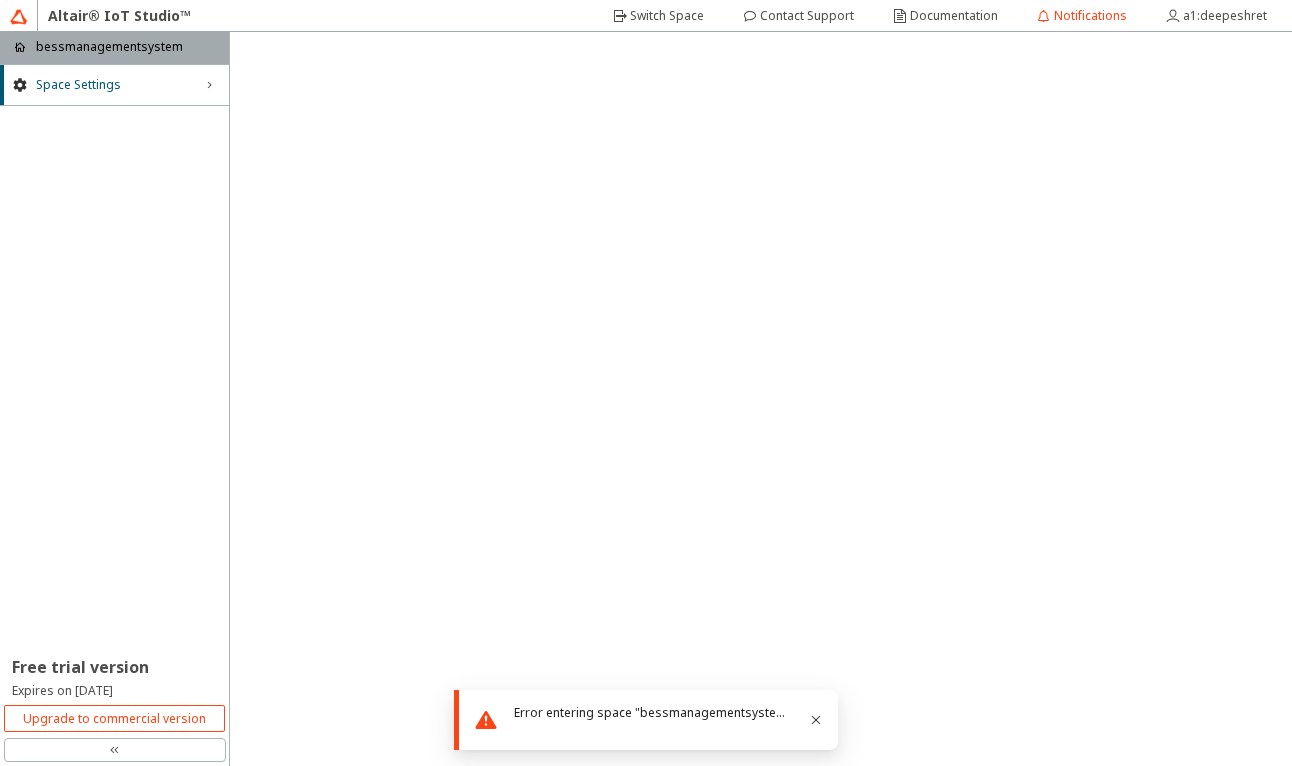 scroll, scrollTop: 0, scrollLeft: 0, axis: both 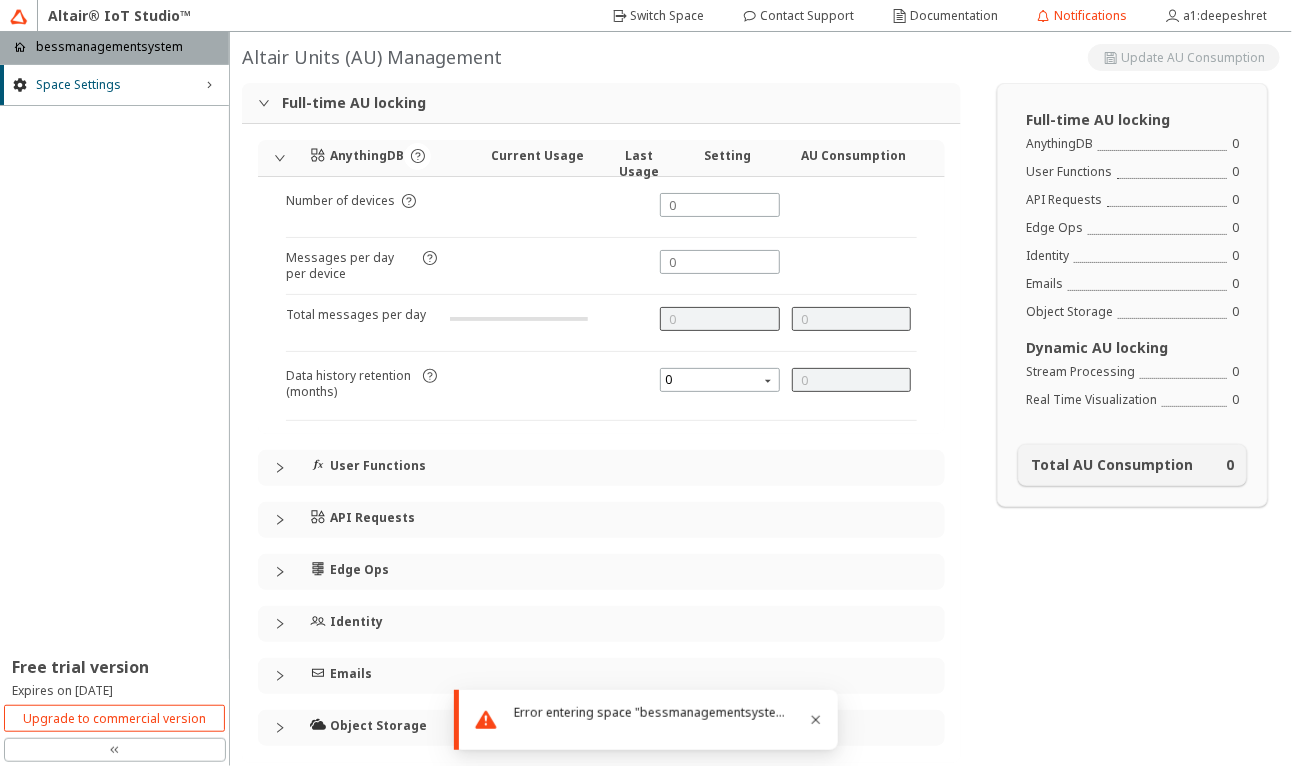type on "1000" 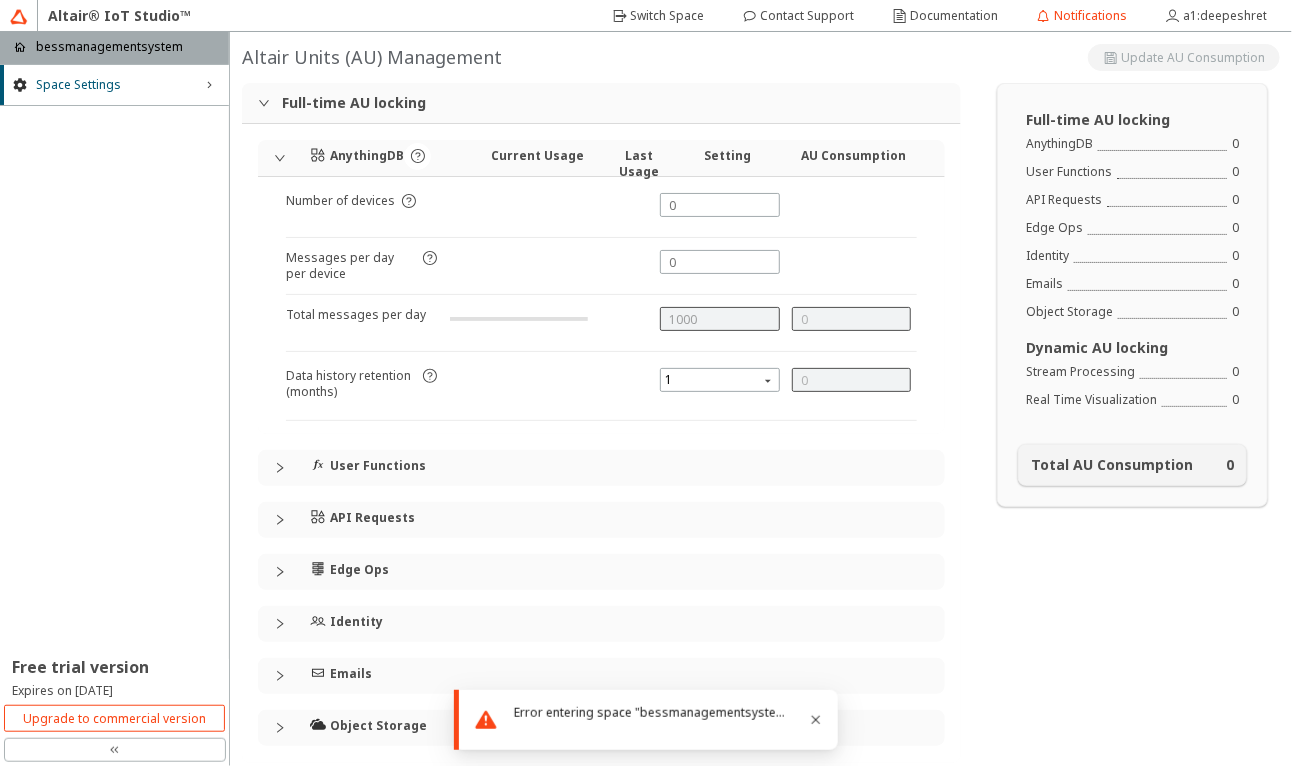 type on "0" 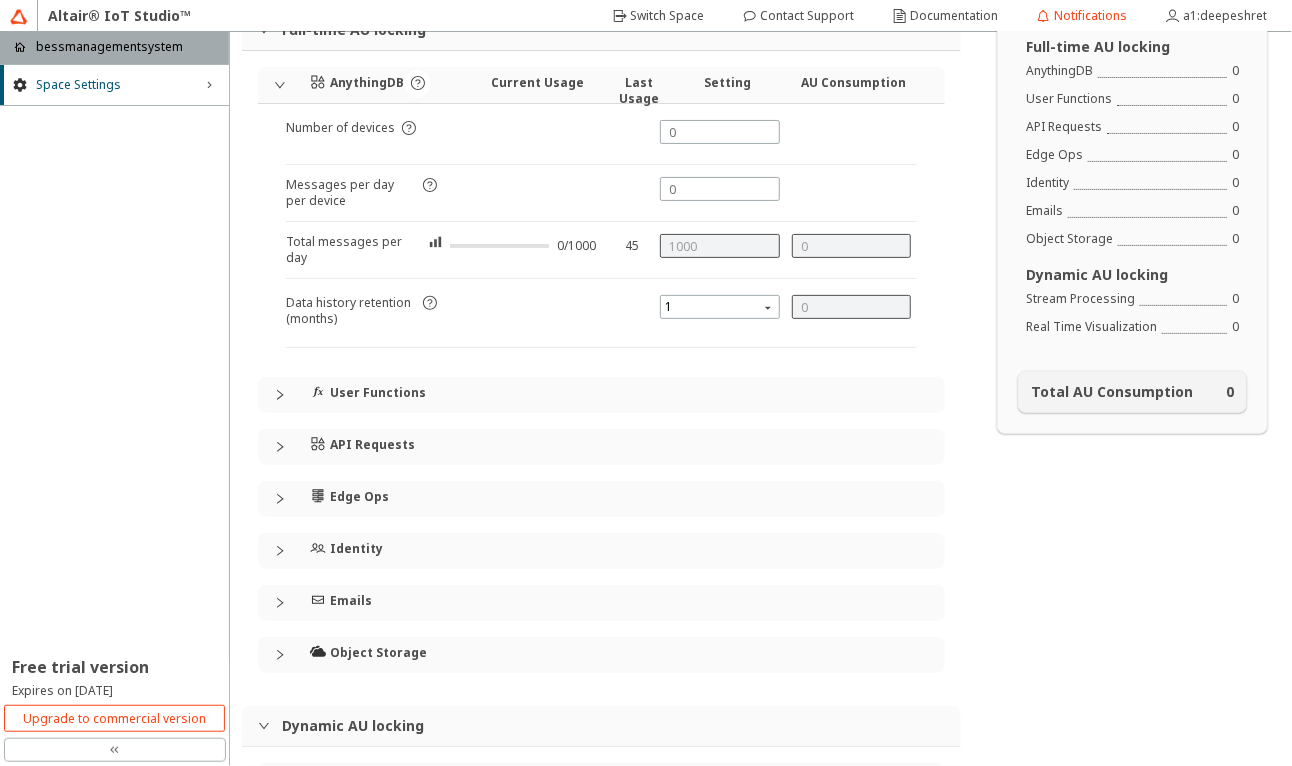 scroll, scrollTop: 0, scrollLeft: 0, axis: both 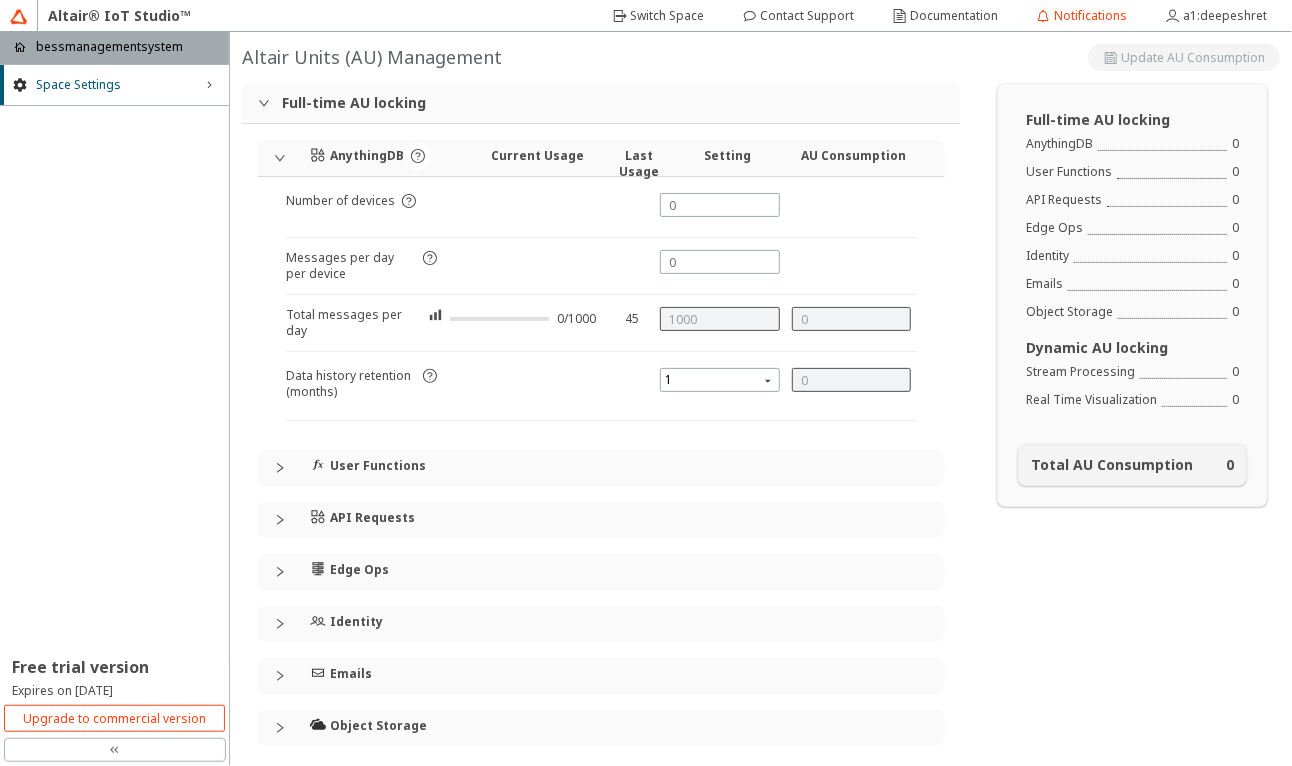 click at bounding box center [19, 17] 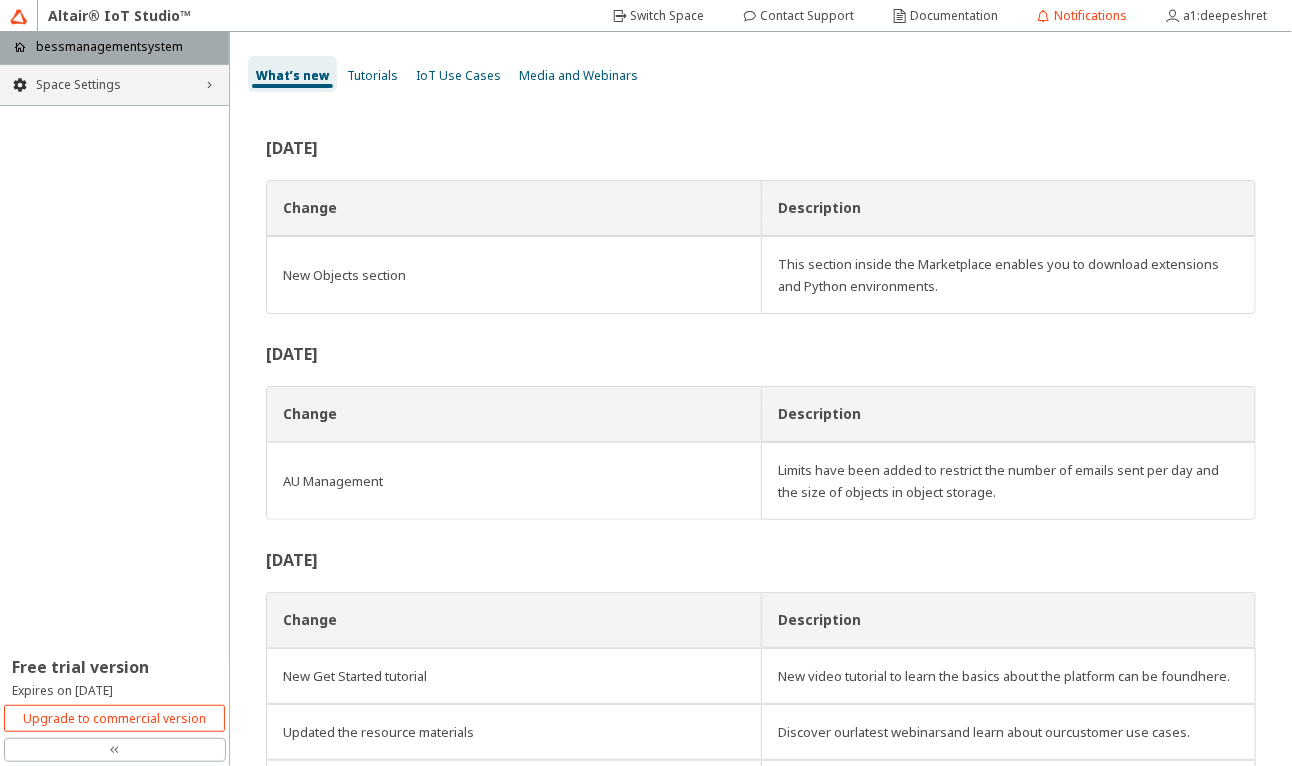 click on "Space Settings" at bounding box center [114, 85] 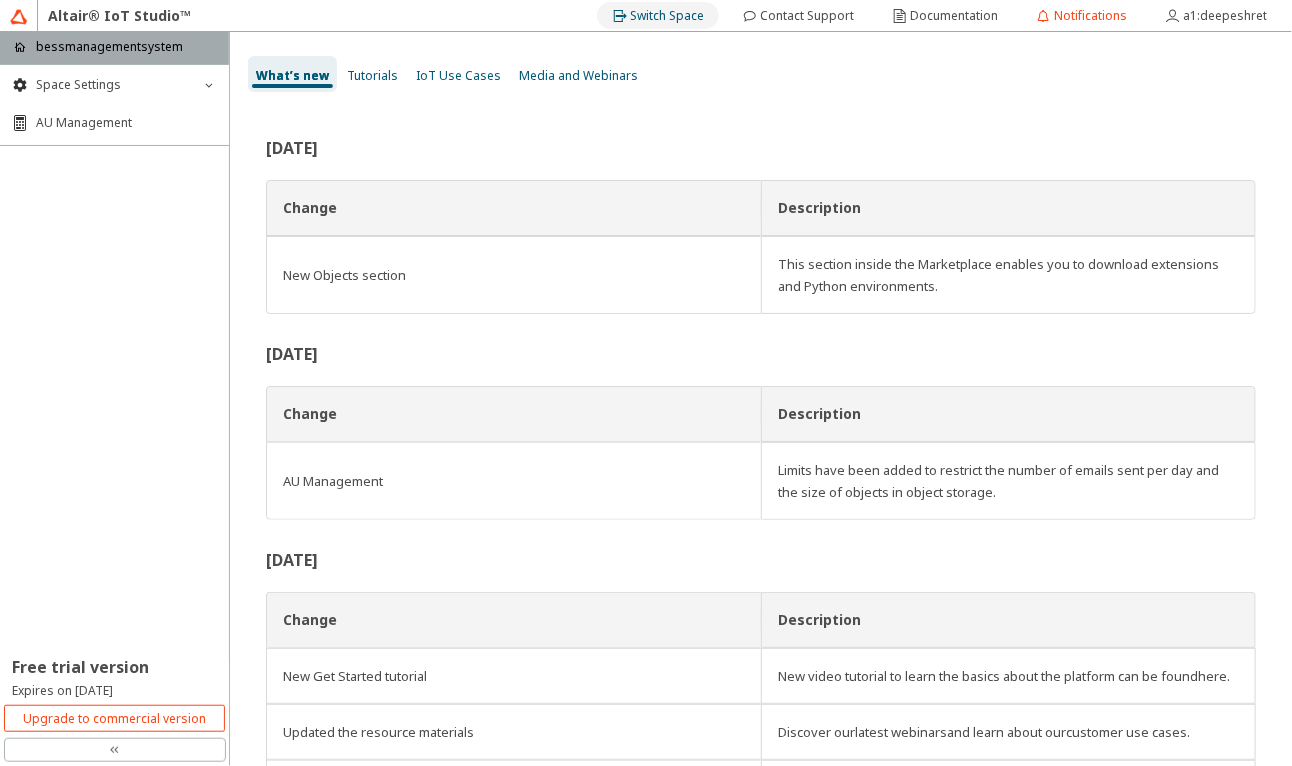 click on "Switch Space" 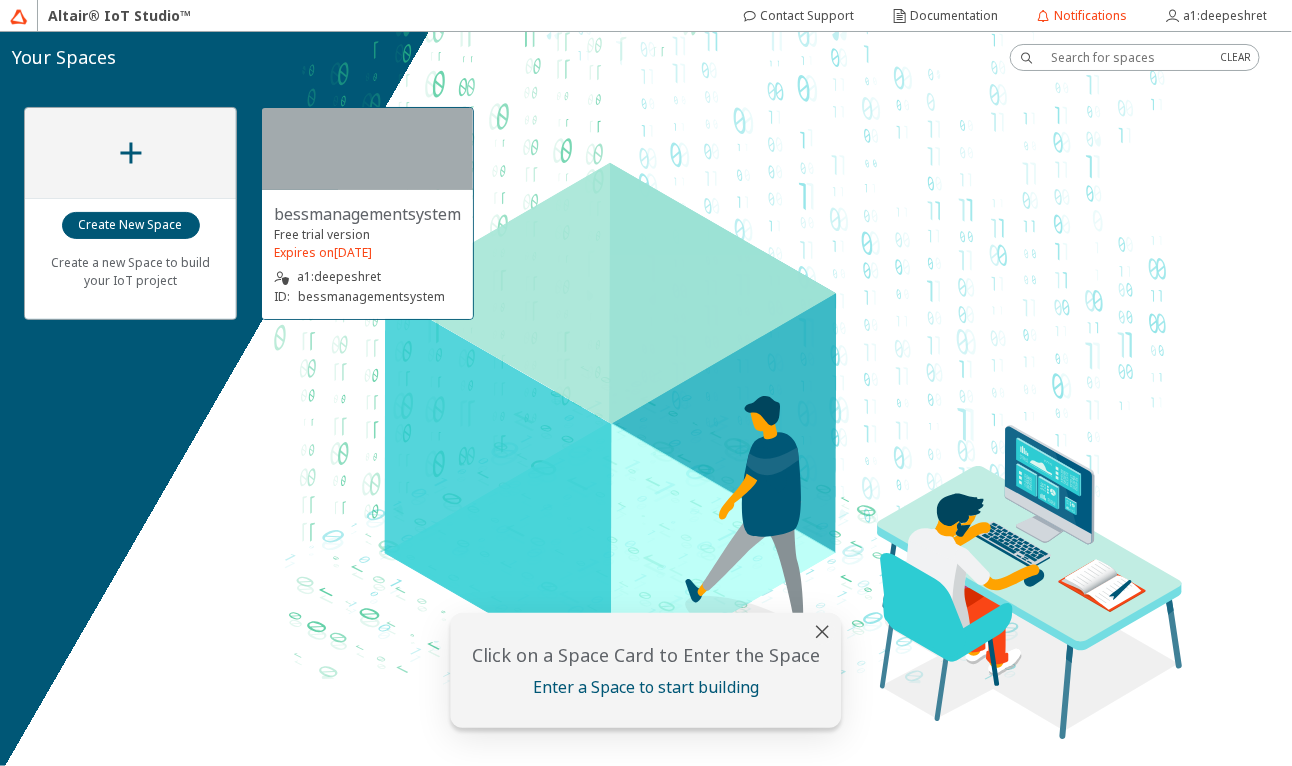 click at bounding box center (367, 149) 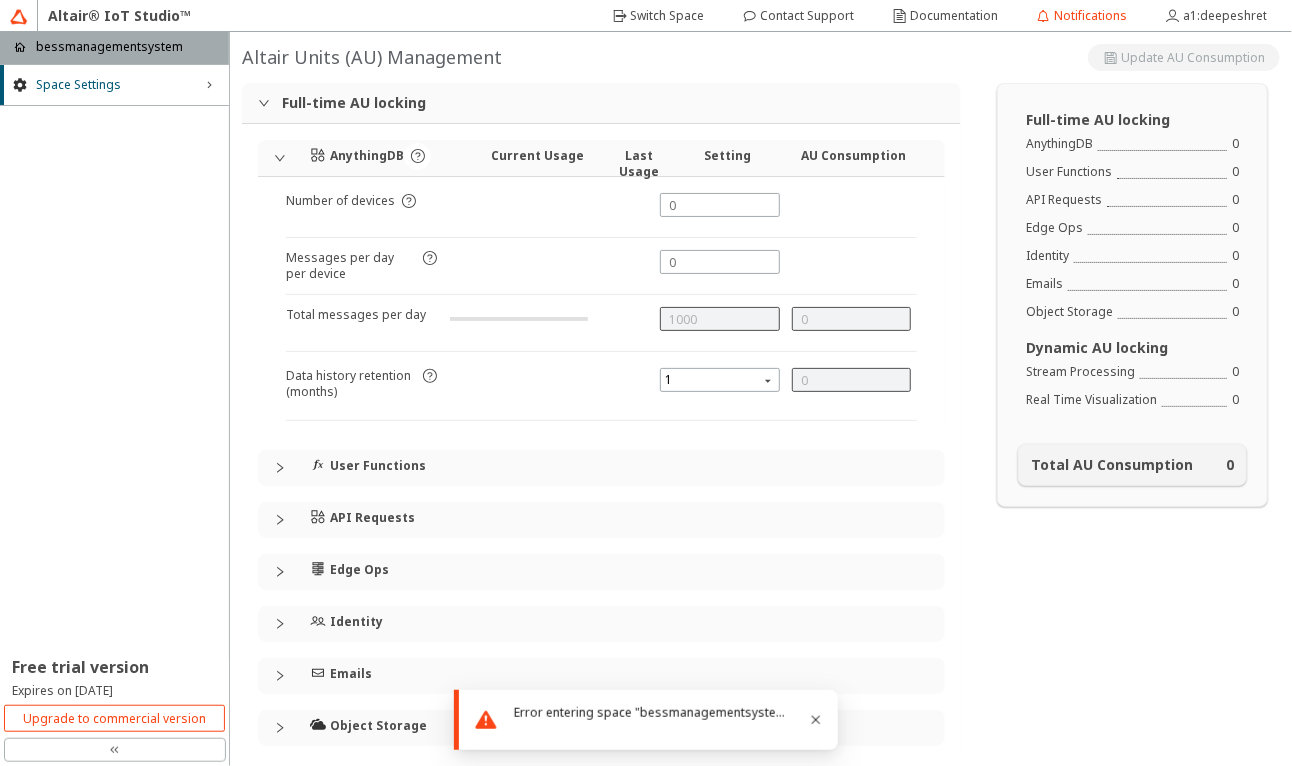 type on "1000" 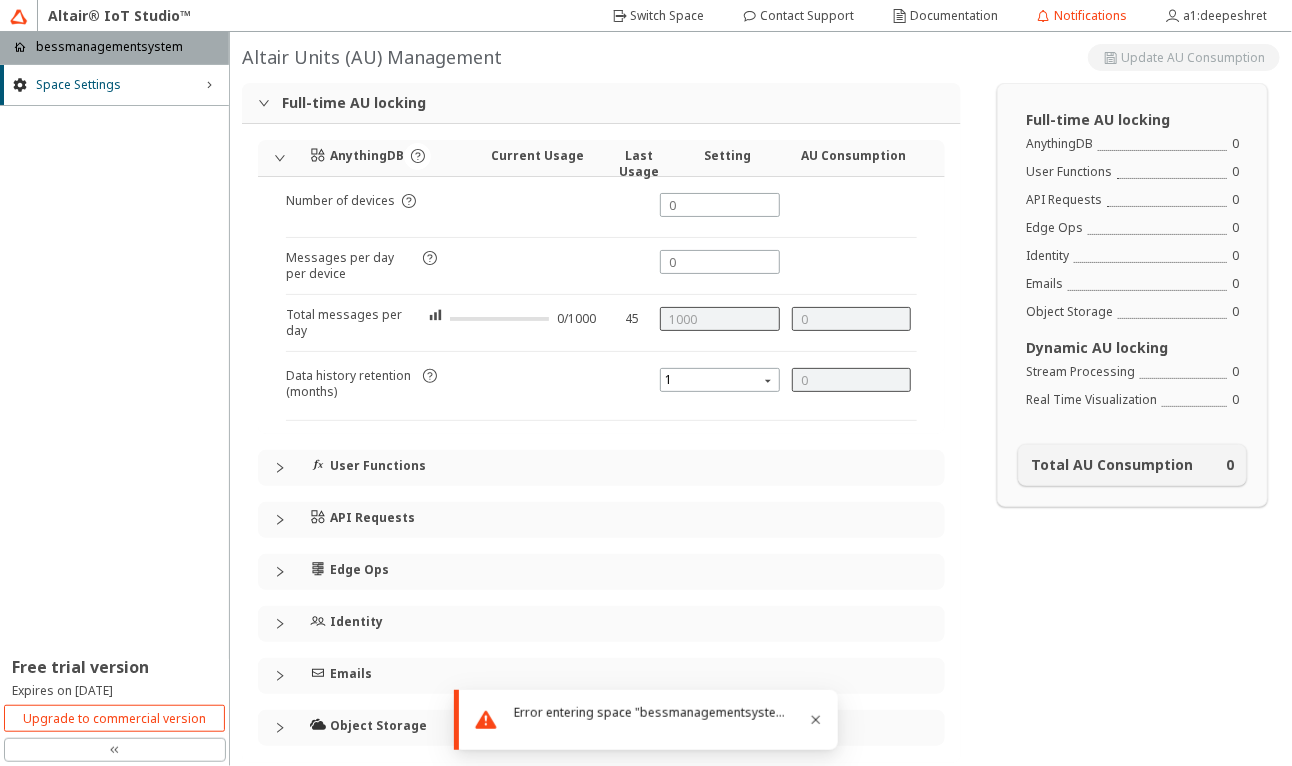 click on "Error entering space "bessmanagementsystem"" at bounding box center (646, 720) 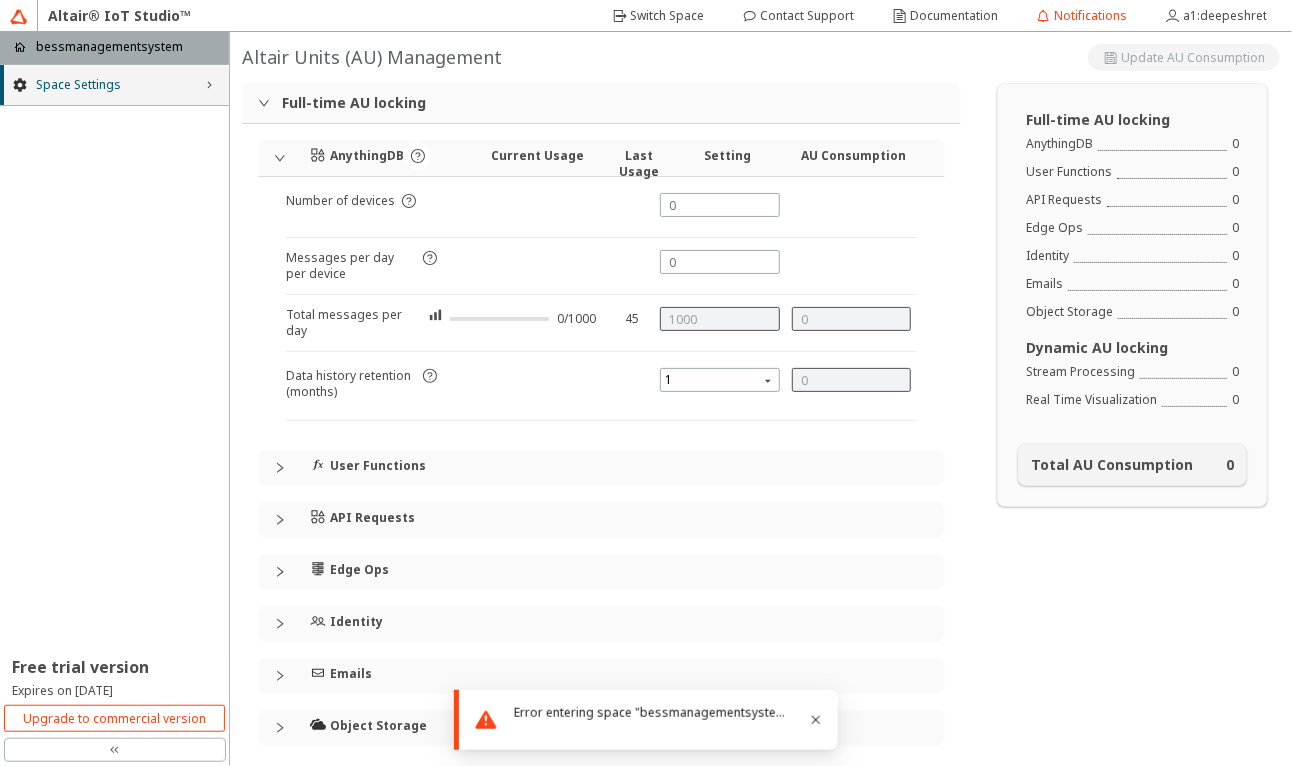 click on "Space Settings" at bounding box center (114, 85) 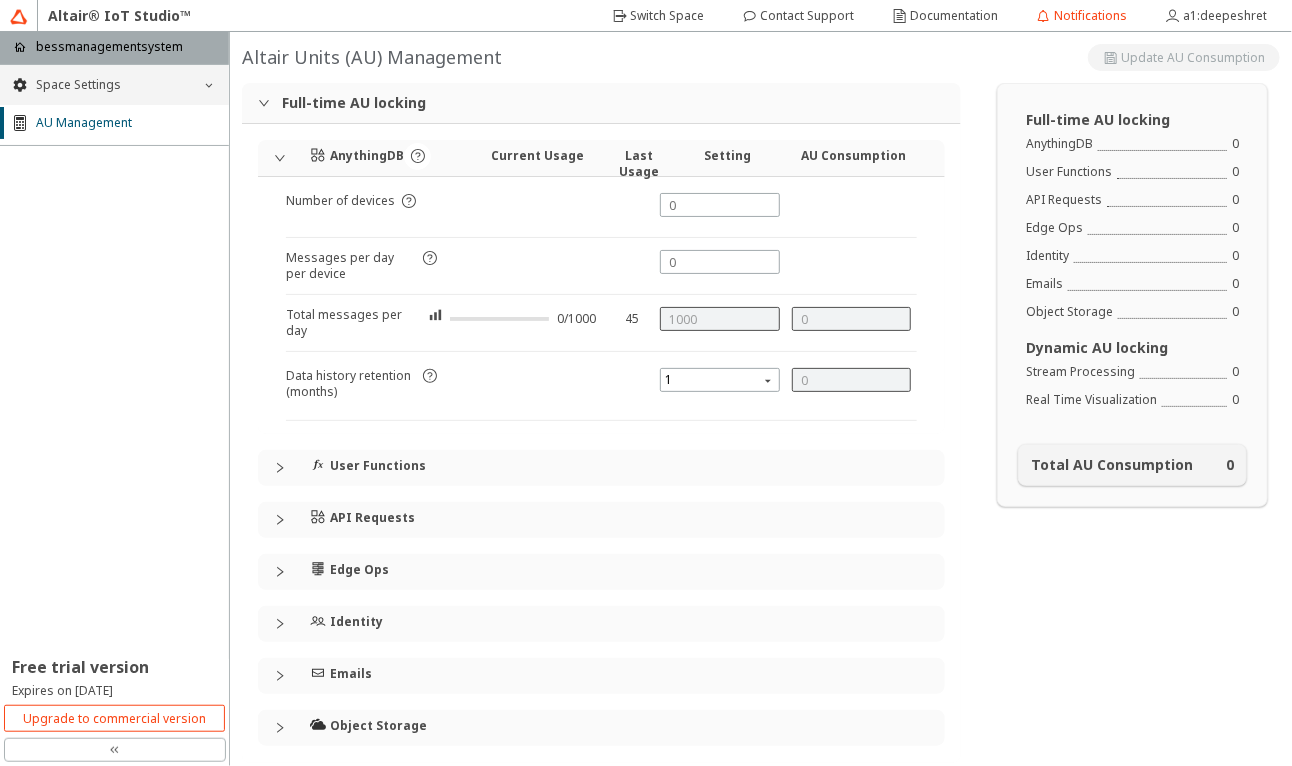 click on "Space Settings down_chevron" at bounding box center [114, 85] 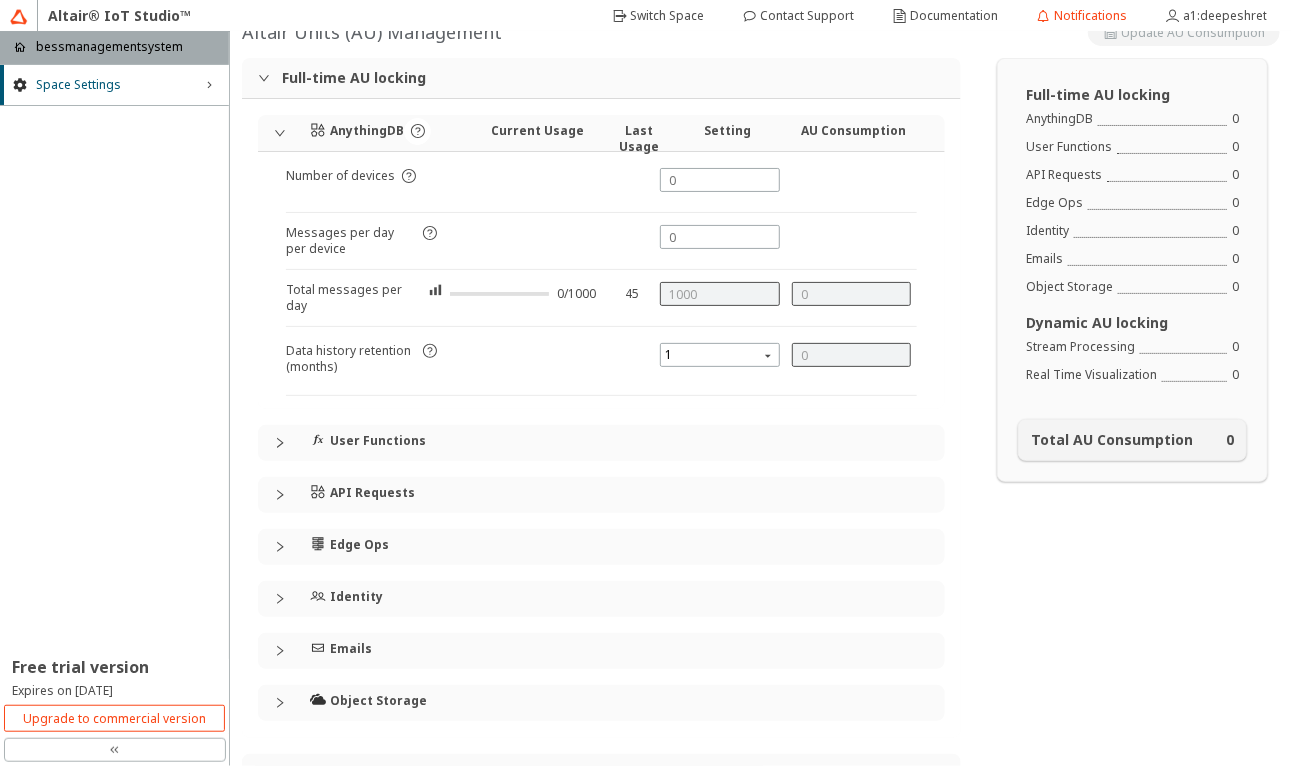 scroll, scrollTop: 0, scrollLeft: 0, axis: both 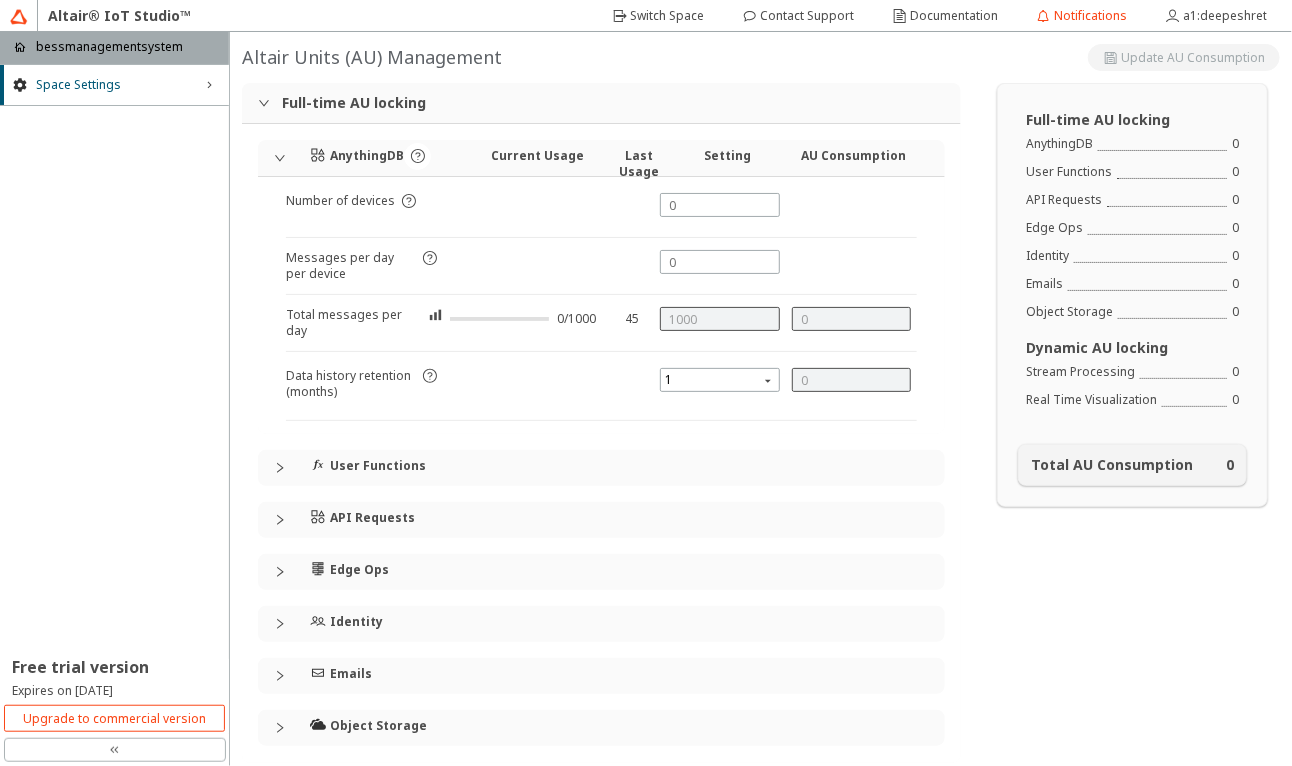 click on "Altair® IoT Studio™" at bounding box center [119, 16] 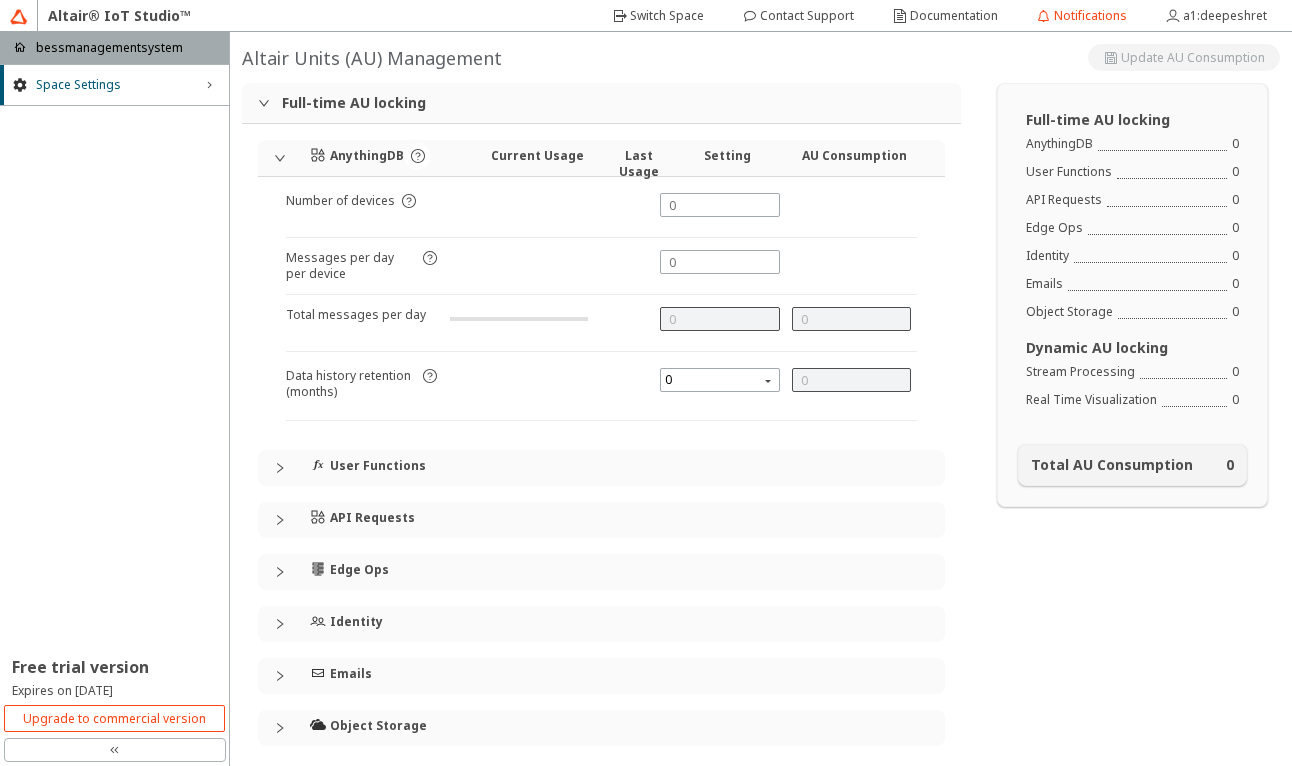 type on "1000" 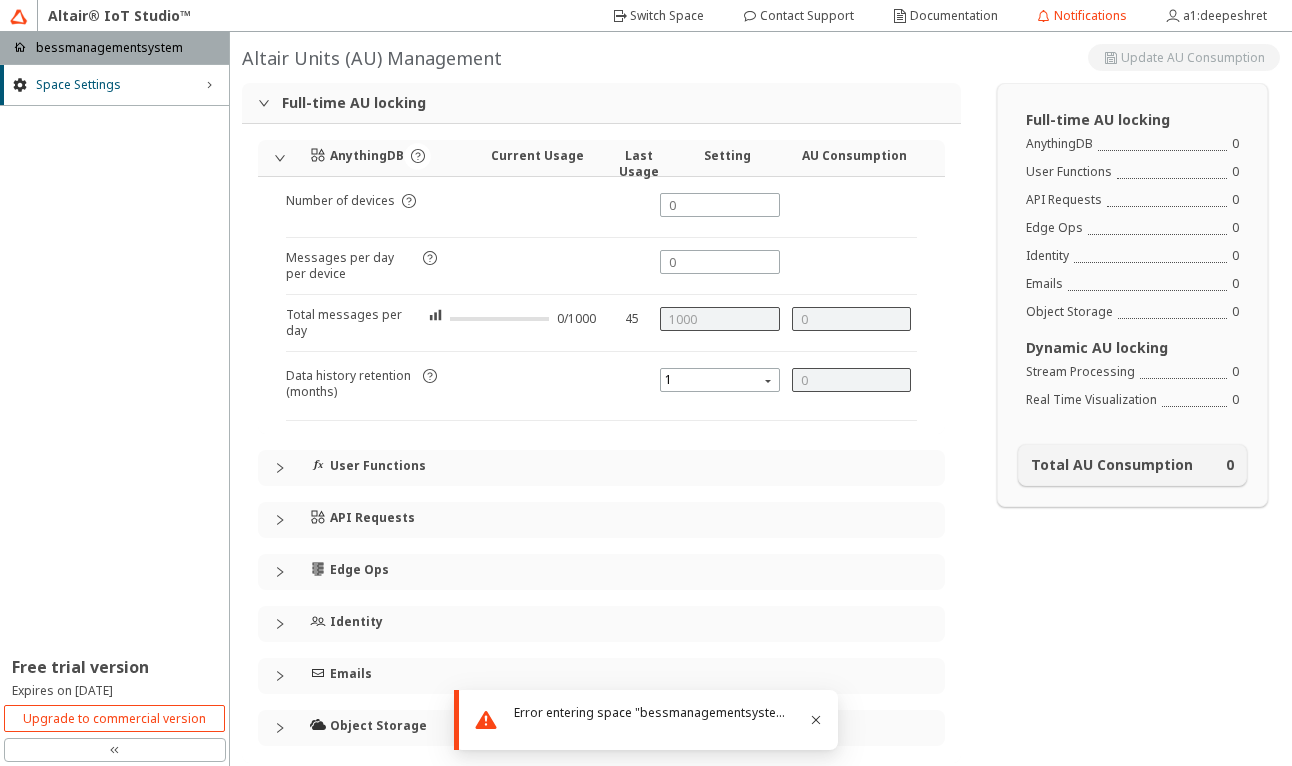 scroll, scrollTop: 0, scrollLeft: 0, axis: both 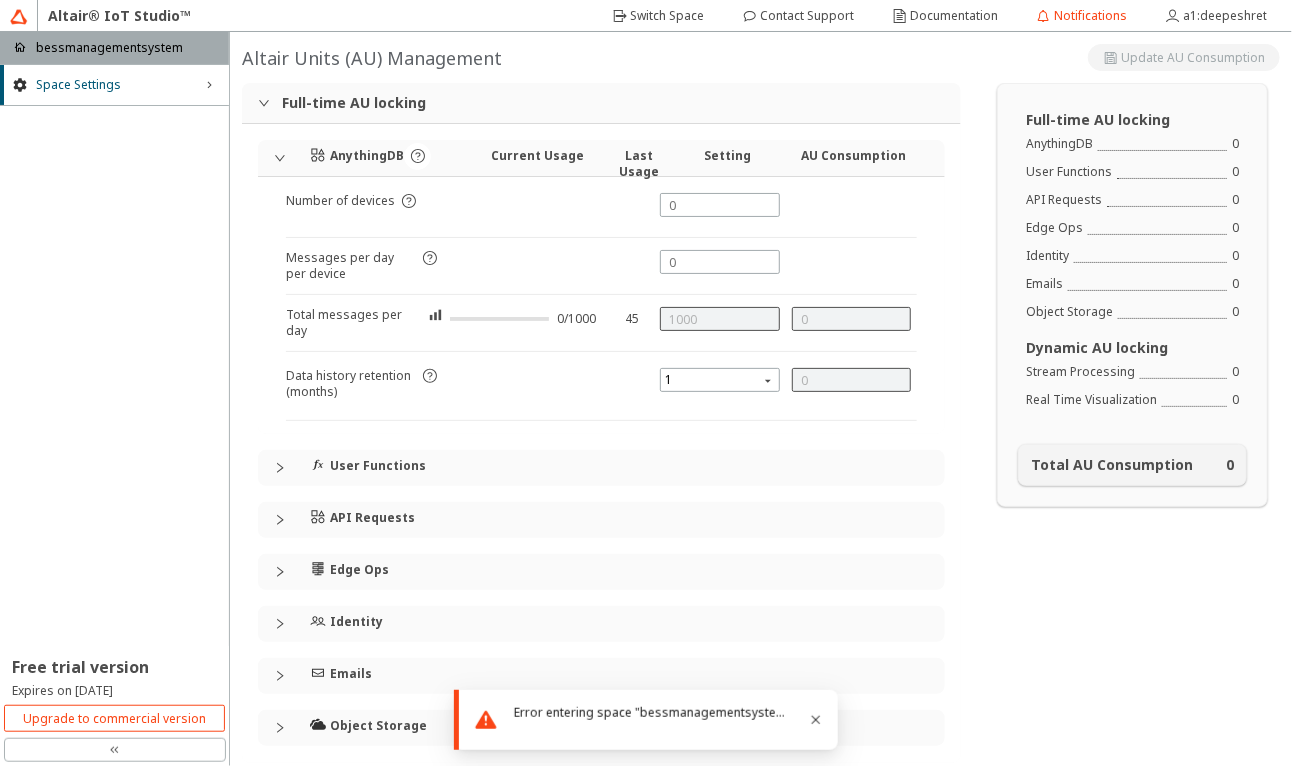 type on "1000" 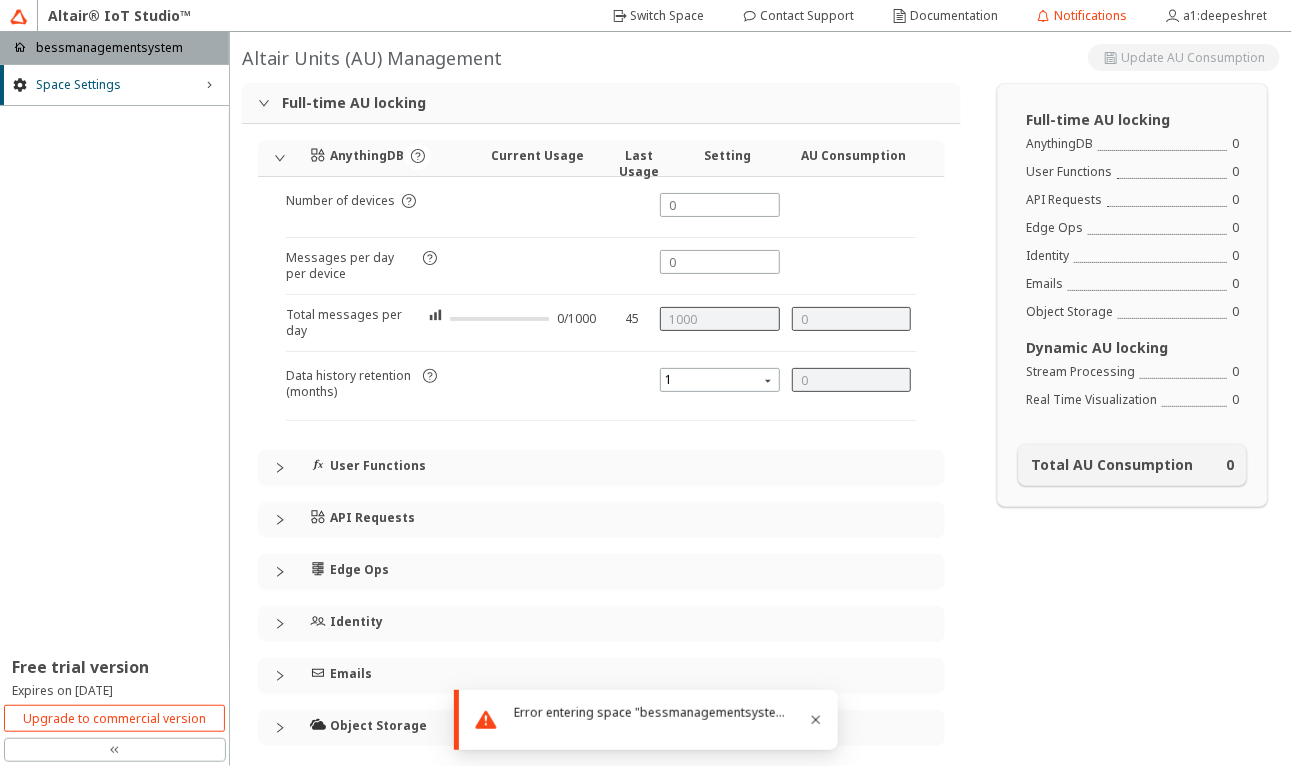 click on "Error entering space "bessmanagementsystem"" at bounding box center [664, 712] 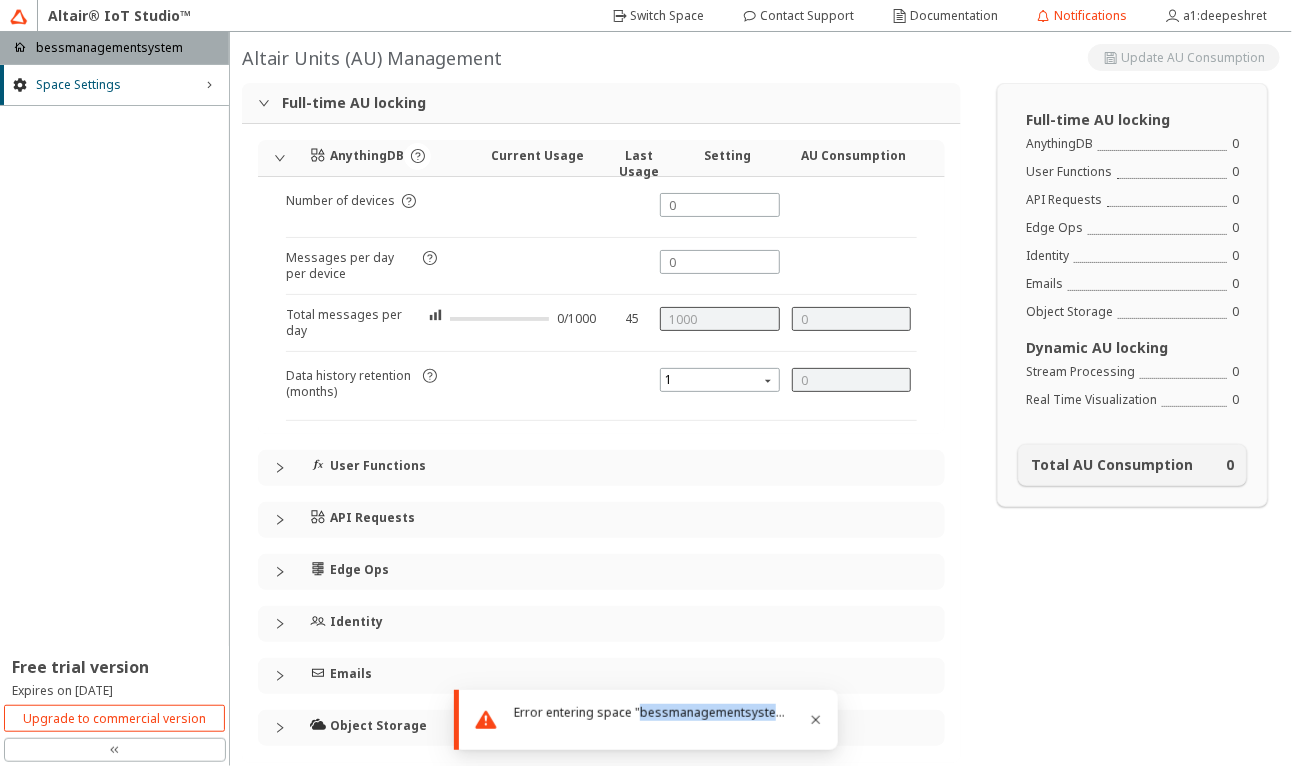 click on "Error entering space "bessmanagementsystem"" at bounding box center [664, 712] 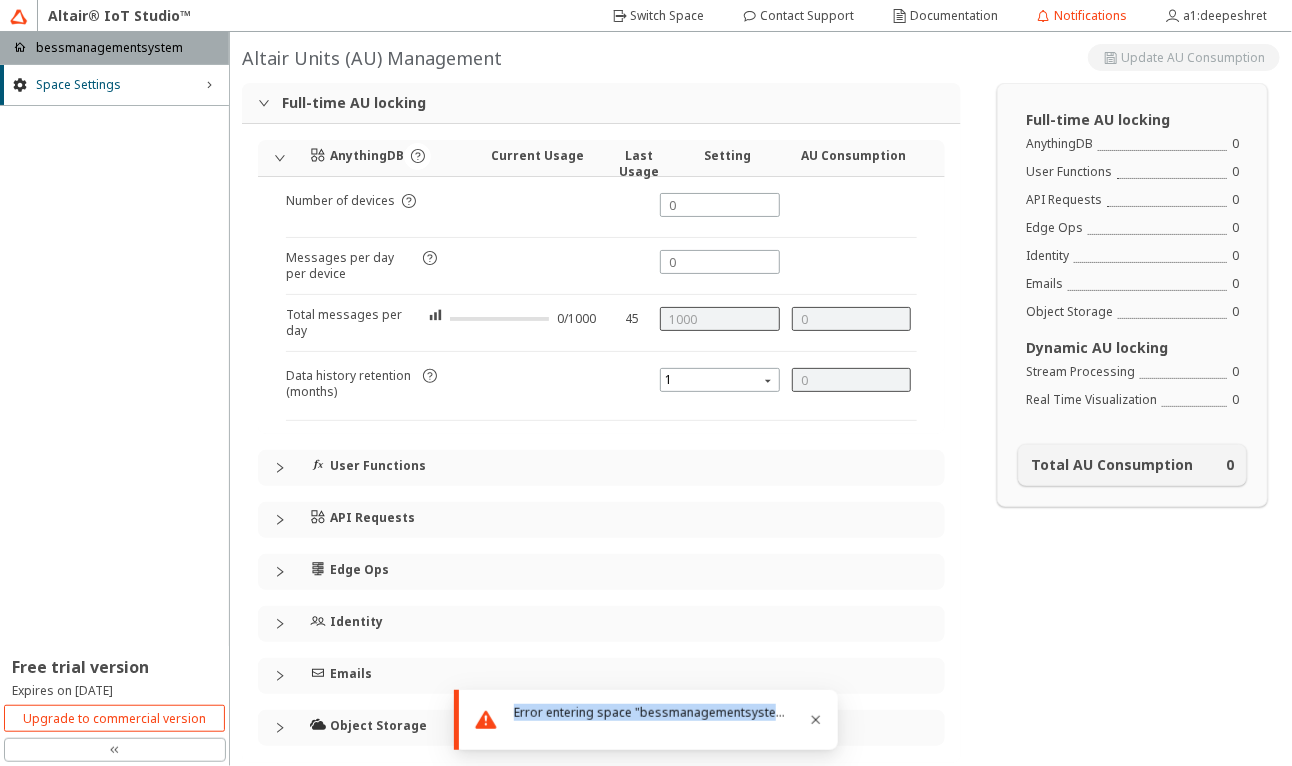 click on "Error entering space "bessmanagementsystem"" at bounding box center [664, 712] 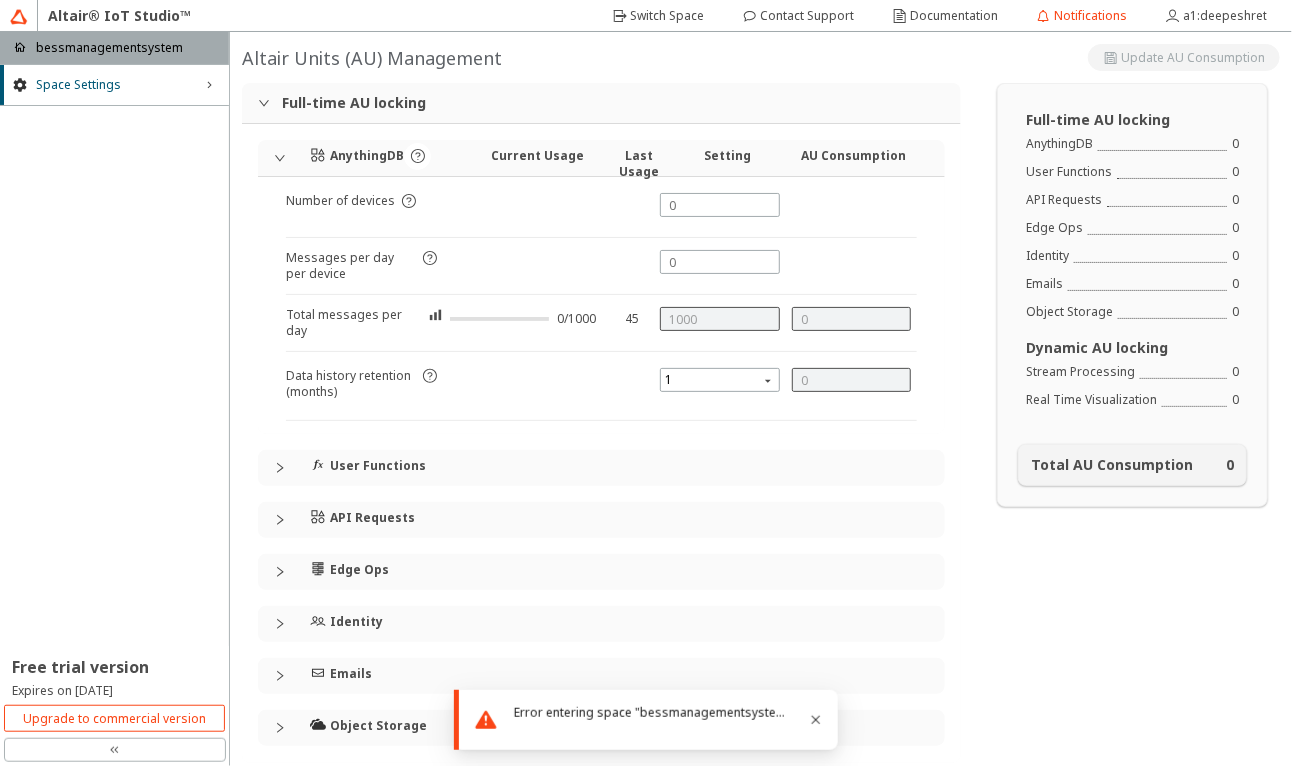 click on "Error entering space "bessmanagementsystem"" at bounding box center [664, 712] 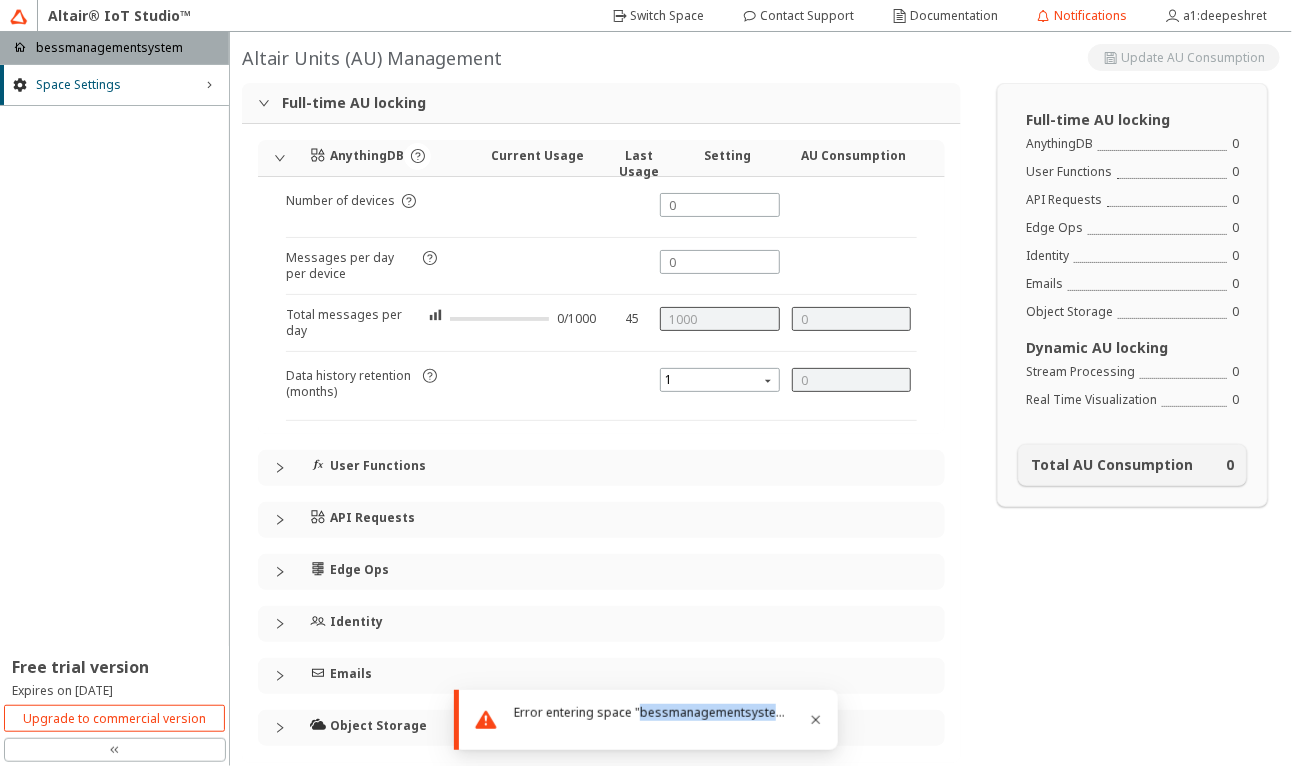 click on "Error entering space "bessmanagementsystem"" at bounding box center (664, 712) 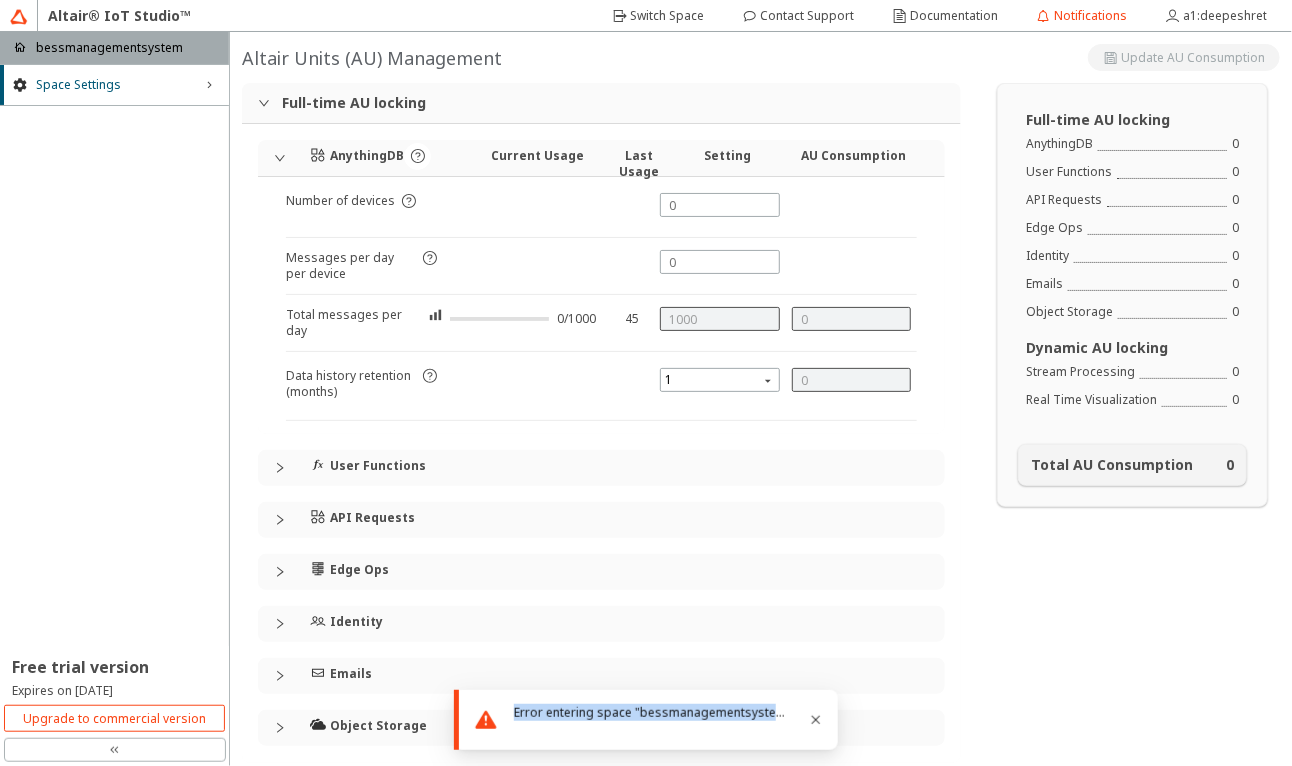 click on "Error entering space "bessmanagementsystem"" at bounding box center [664, 712] 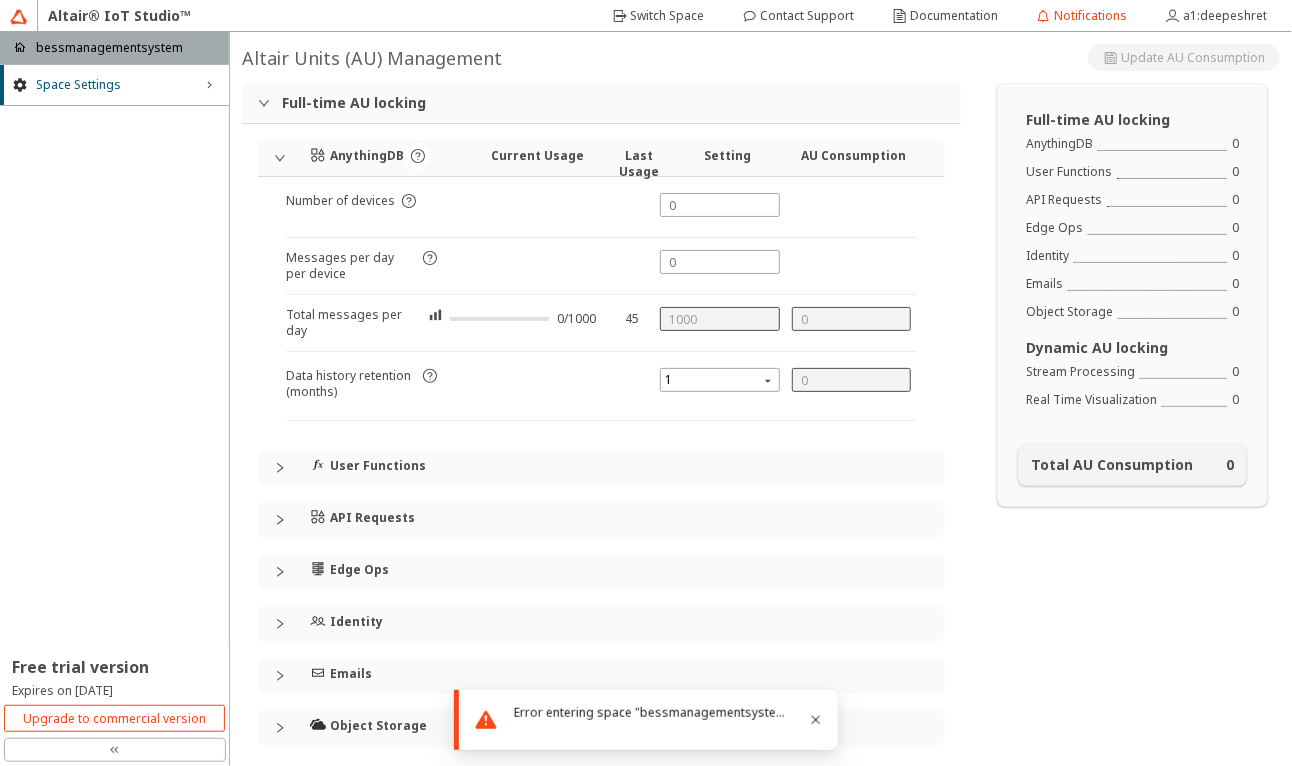 click on "Error entering space "bessmanagementsystem"" at bounding box center [664, 712] 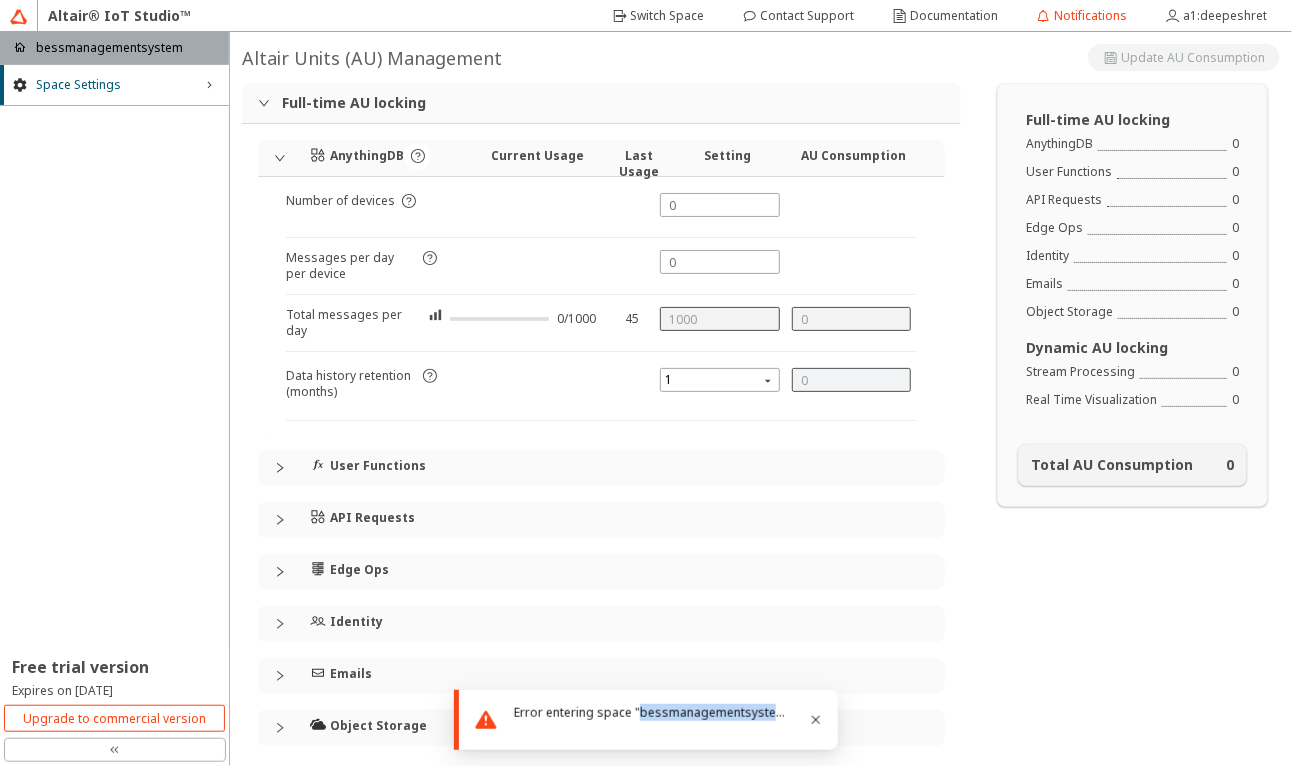 click on "Error entering space "bessmanagementsystem"" at bounding box center [664, 712] 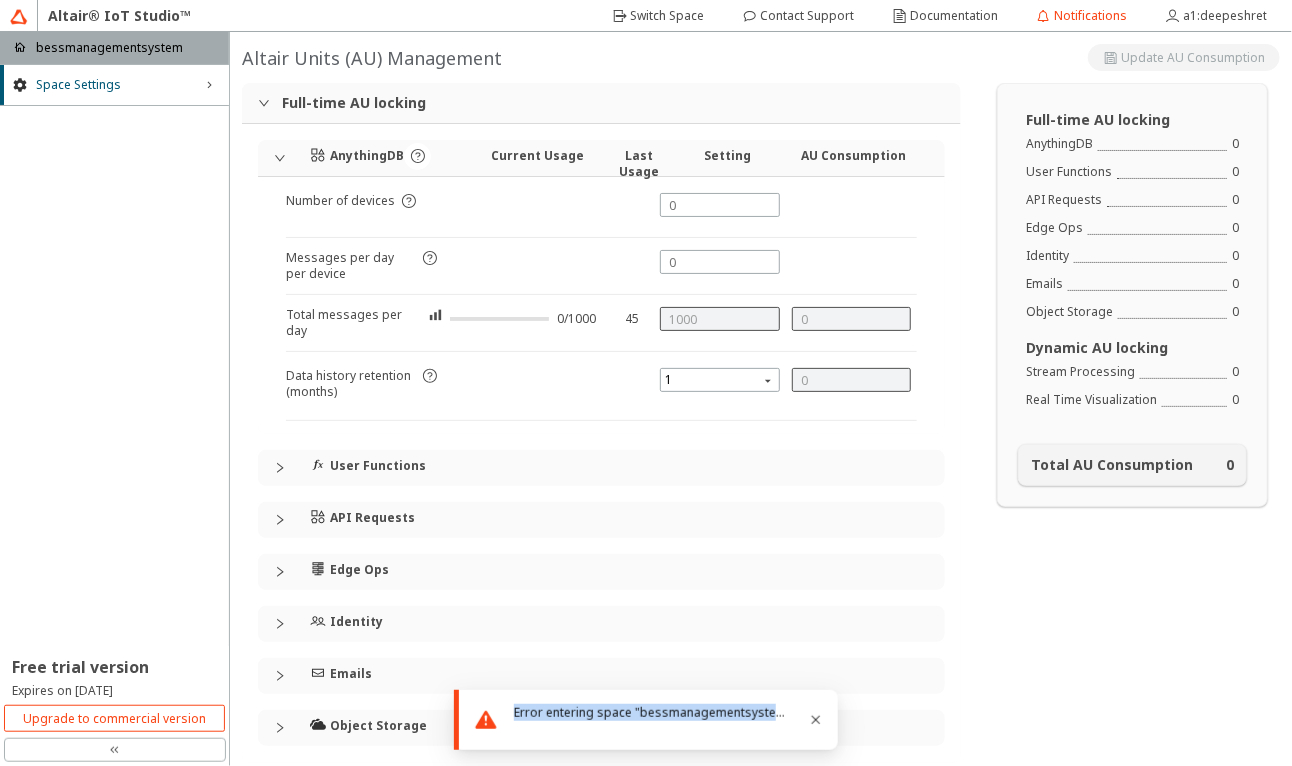 click on "Error entering space "bessmanagementsystem"" at bounding box center (664, 712) 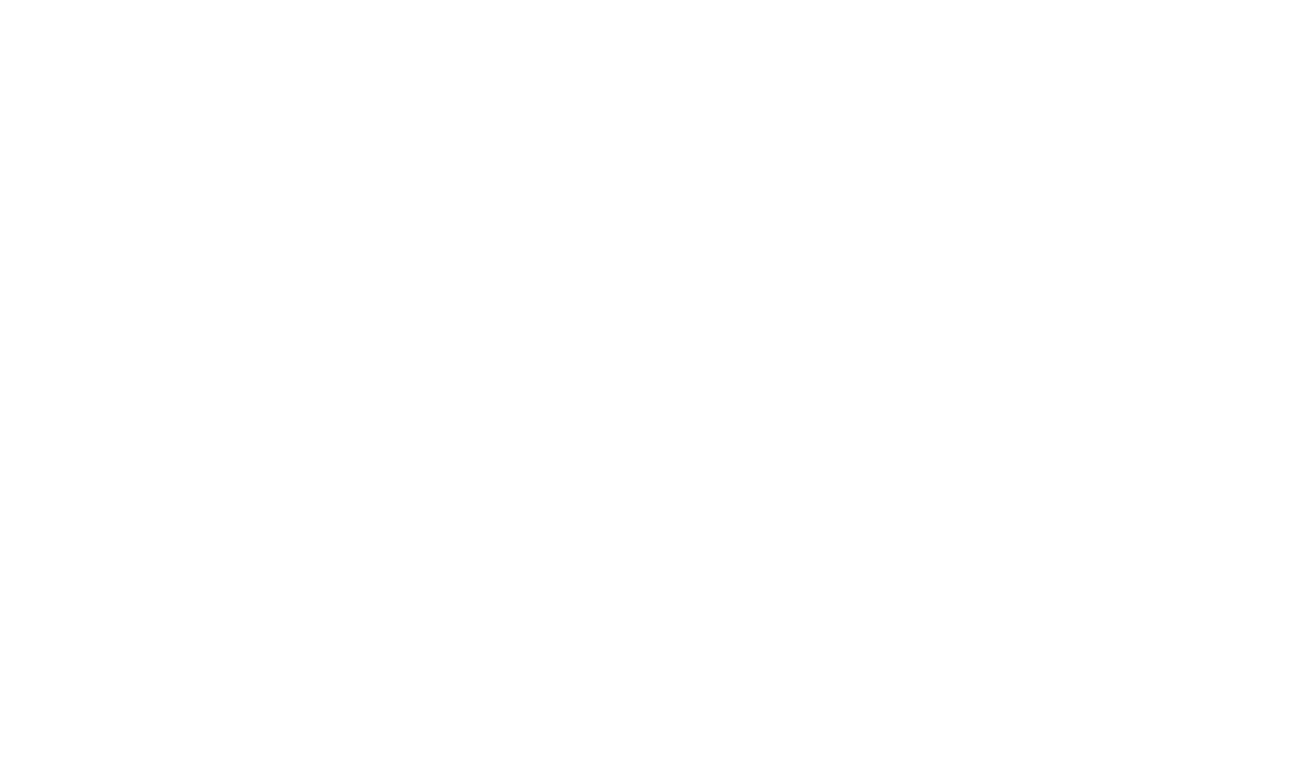 scroll, scrollTop: 0, scrollLeft: 0, axis: both 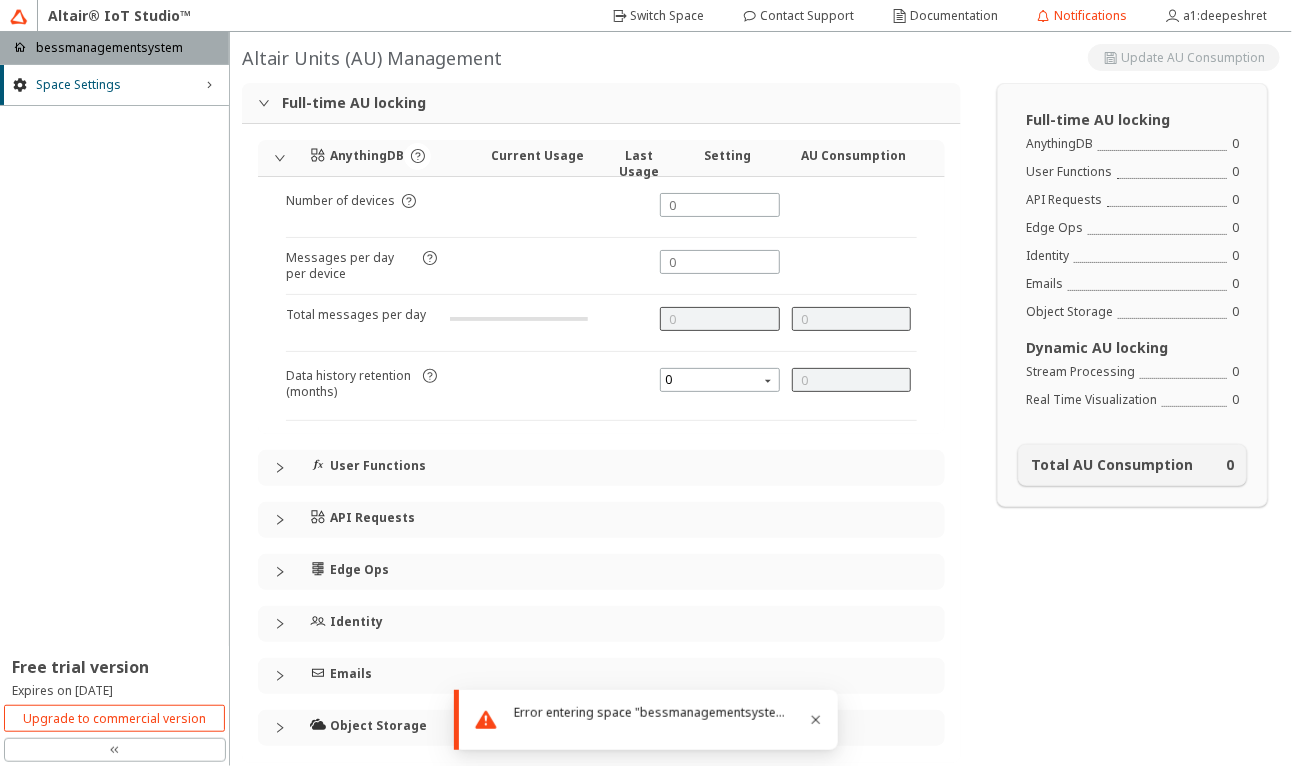 type on "1000" 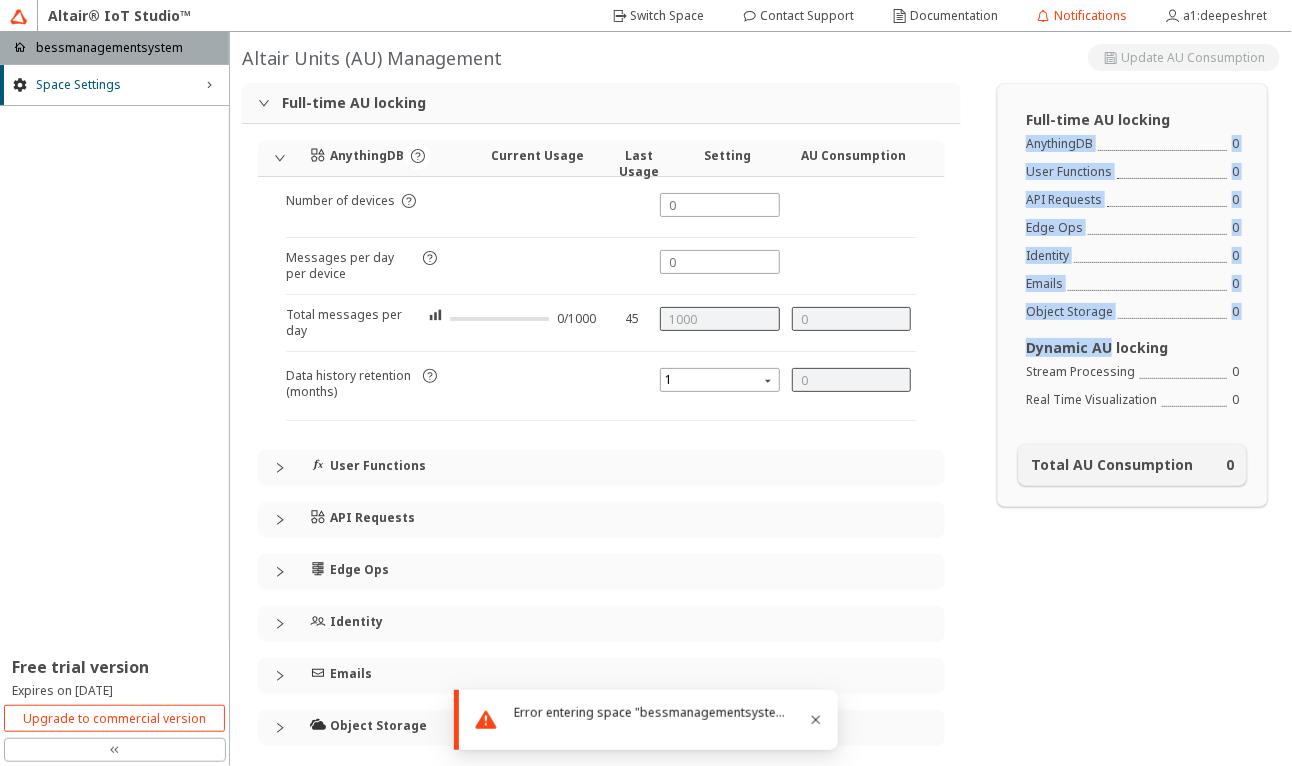 drag, startPoint x: 1007, startPoint y: 138, endPoint x: 1096, endPoint y: 336, distance: 217.08293 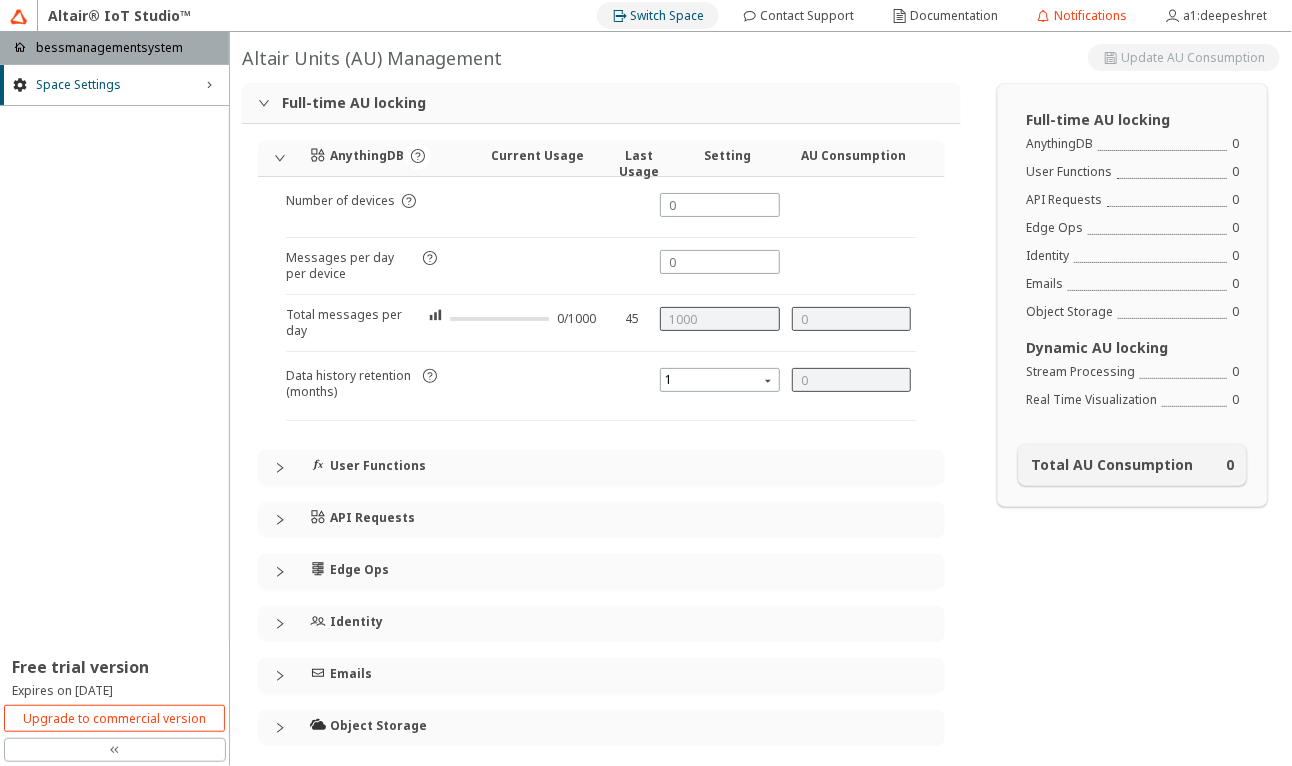 click on "Switch Space" 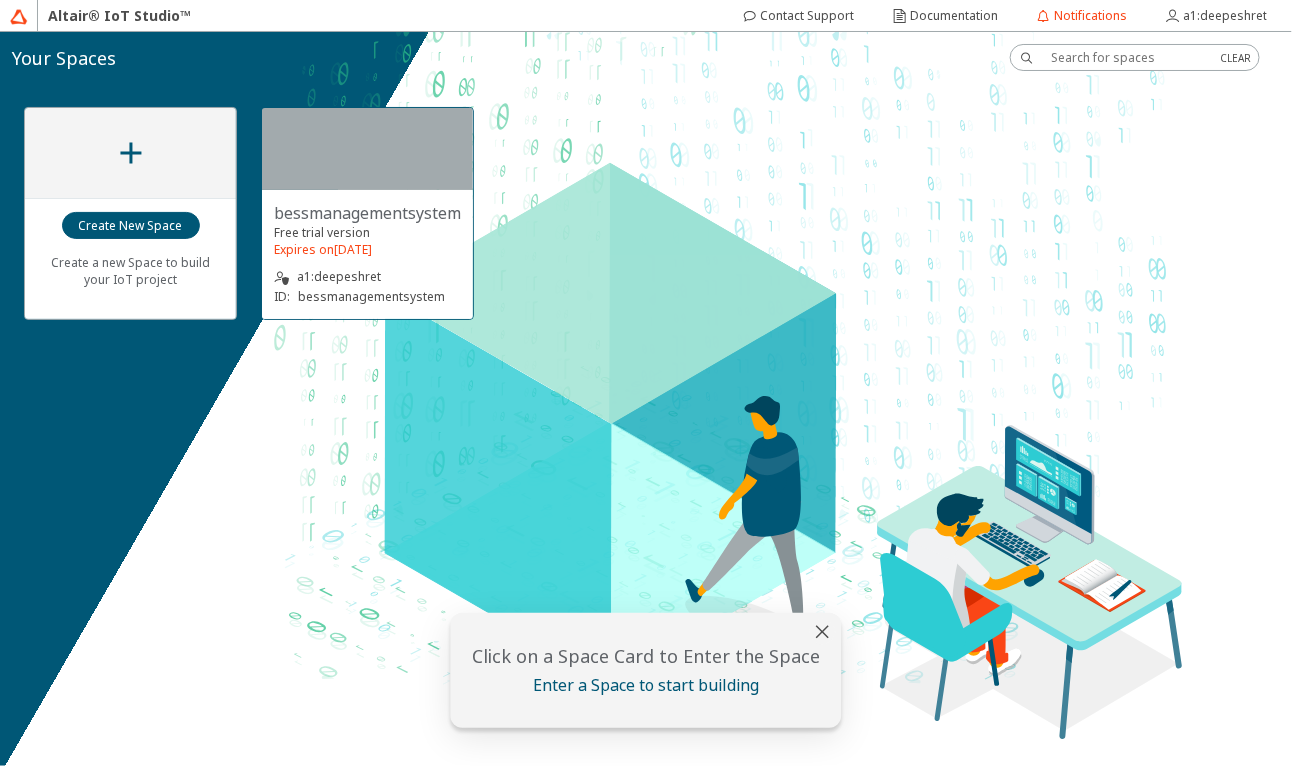 drag, startPoint x: 337, startPoint y: 220, endPoint x: 332, endPoint y: 198, distance: 22.561028 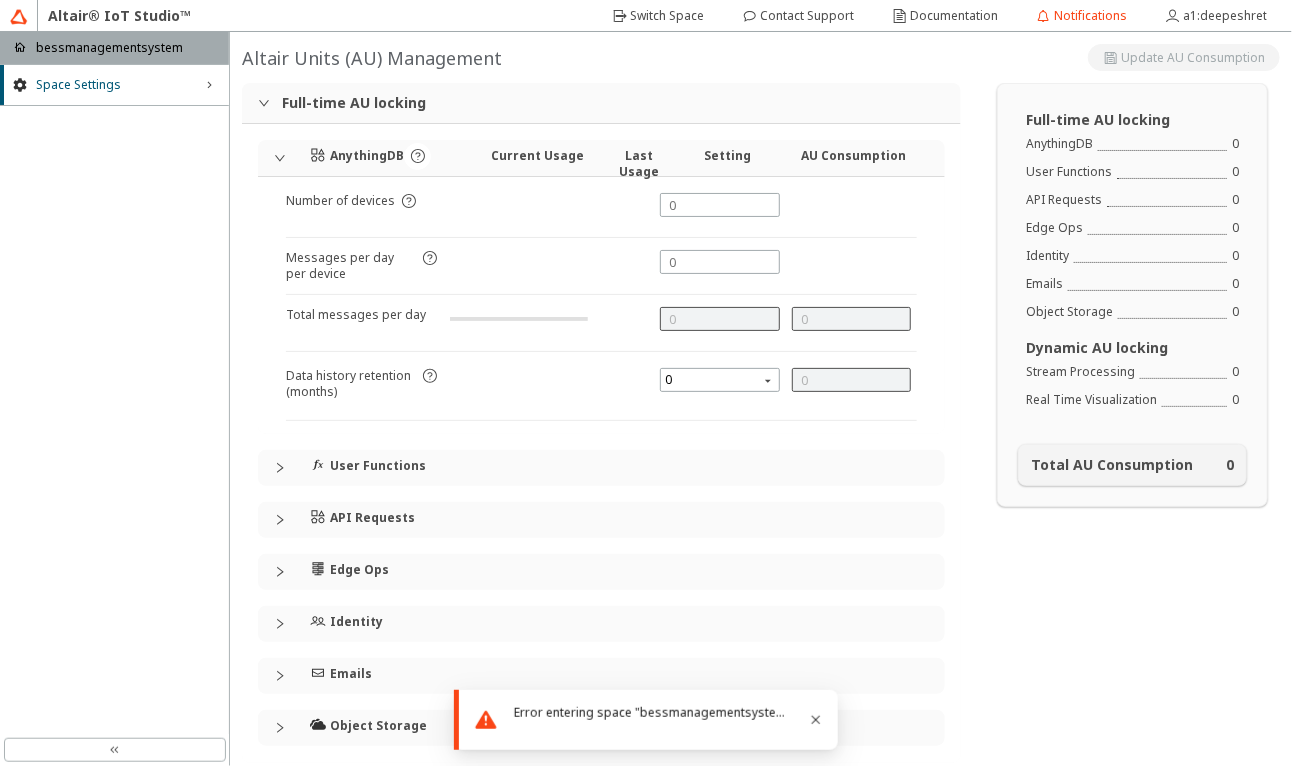 type on "1000" 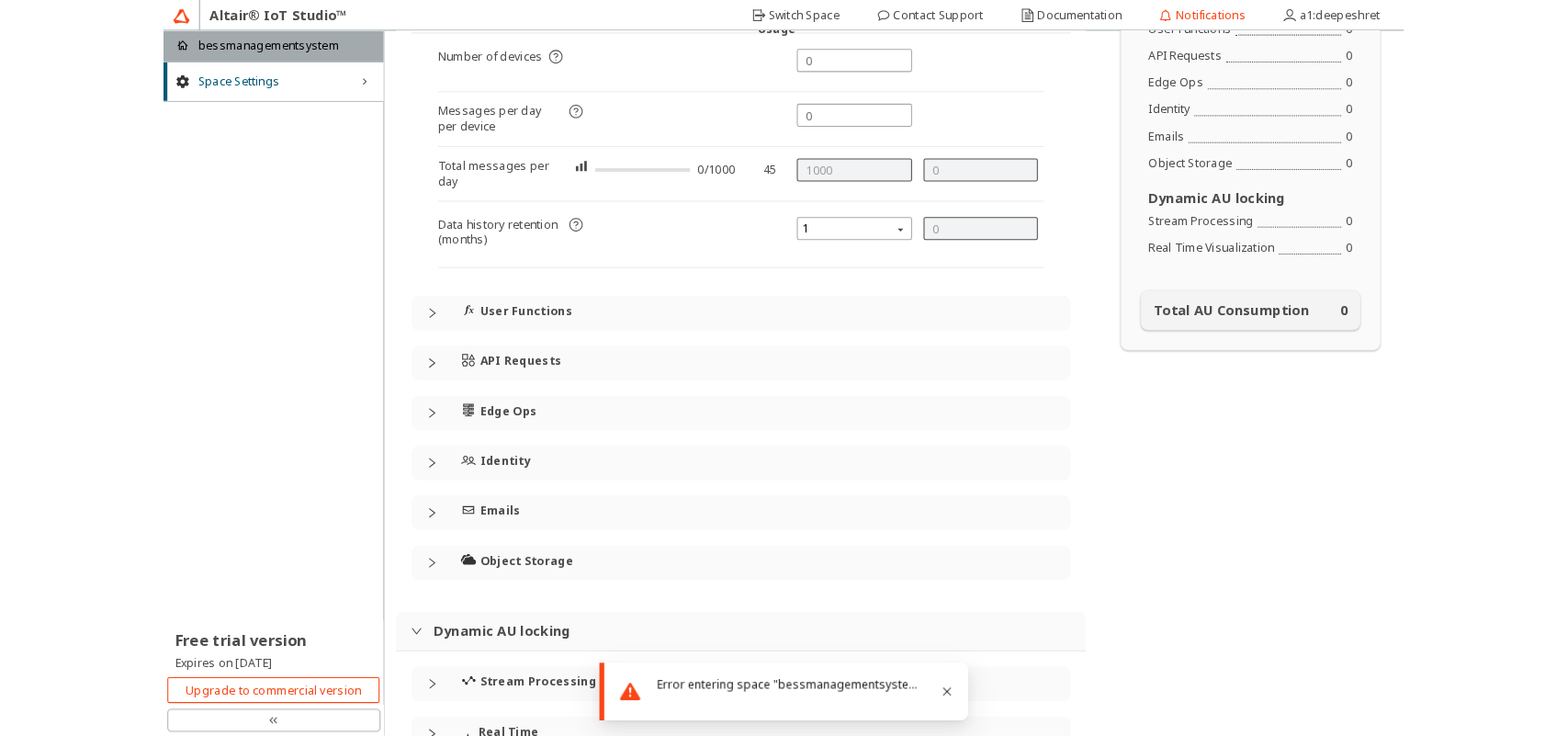 scroll, scrollTop: 176, scrollLeft: 0, axis: vertical 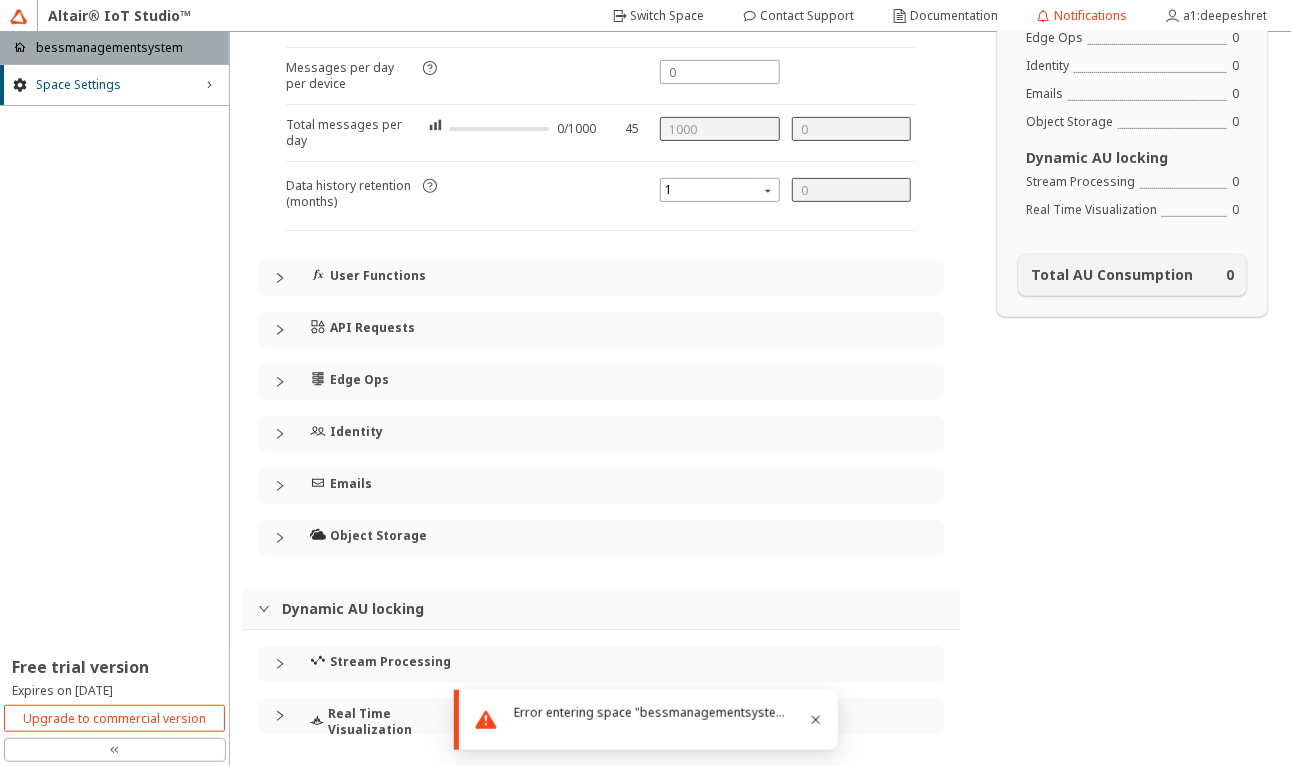 click on "double_left_chevron" at bounding box center (115, 750) 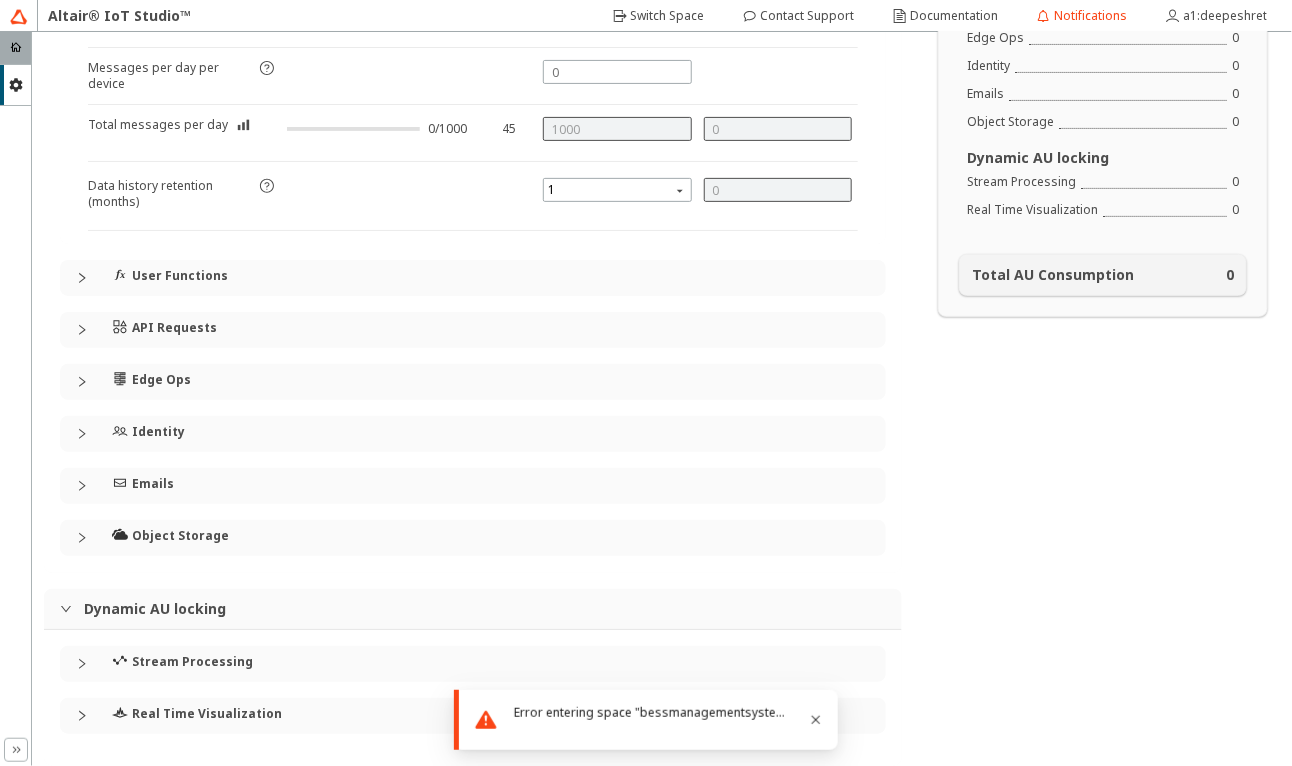 click 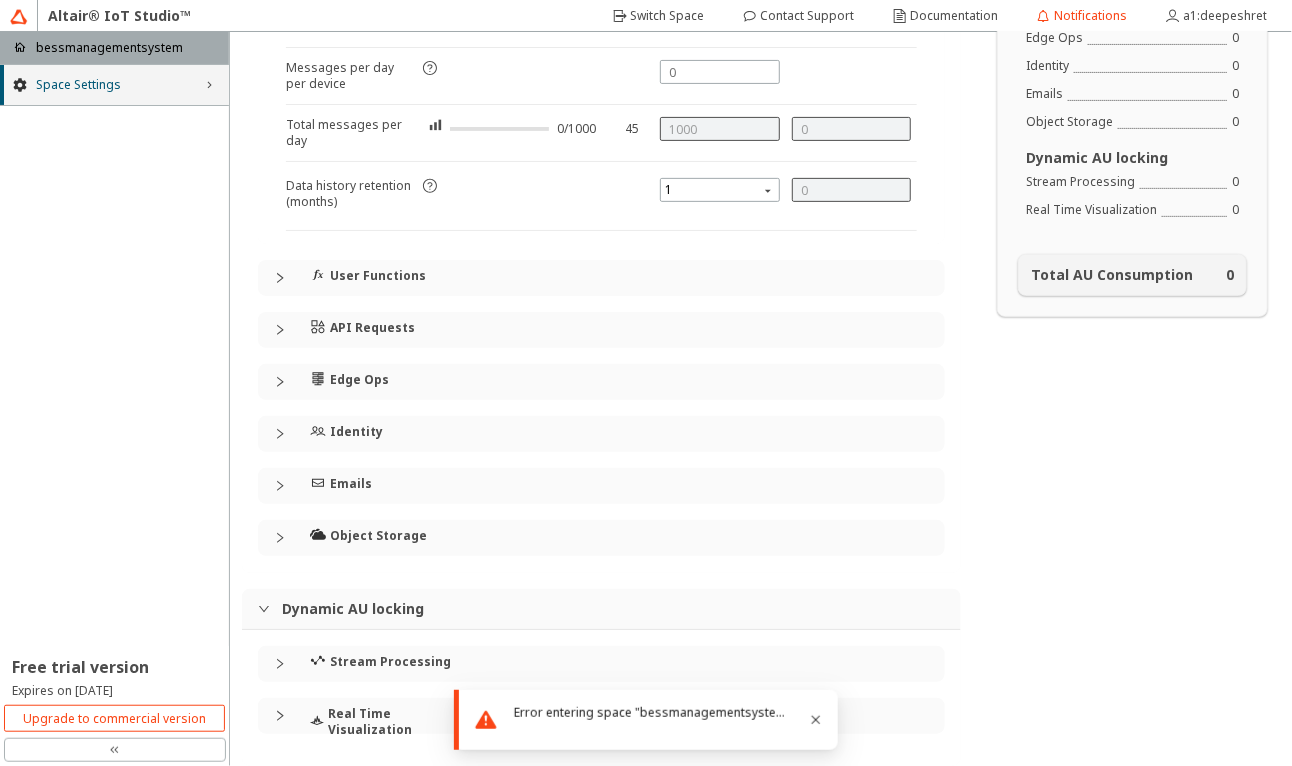 click on "Space Settings right_chevron" at bounding box center (114, 85) 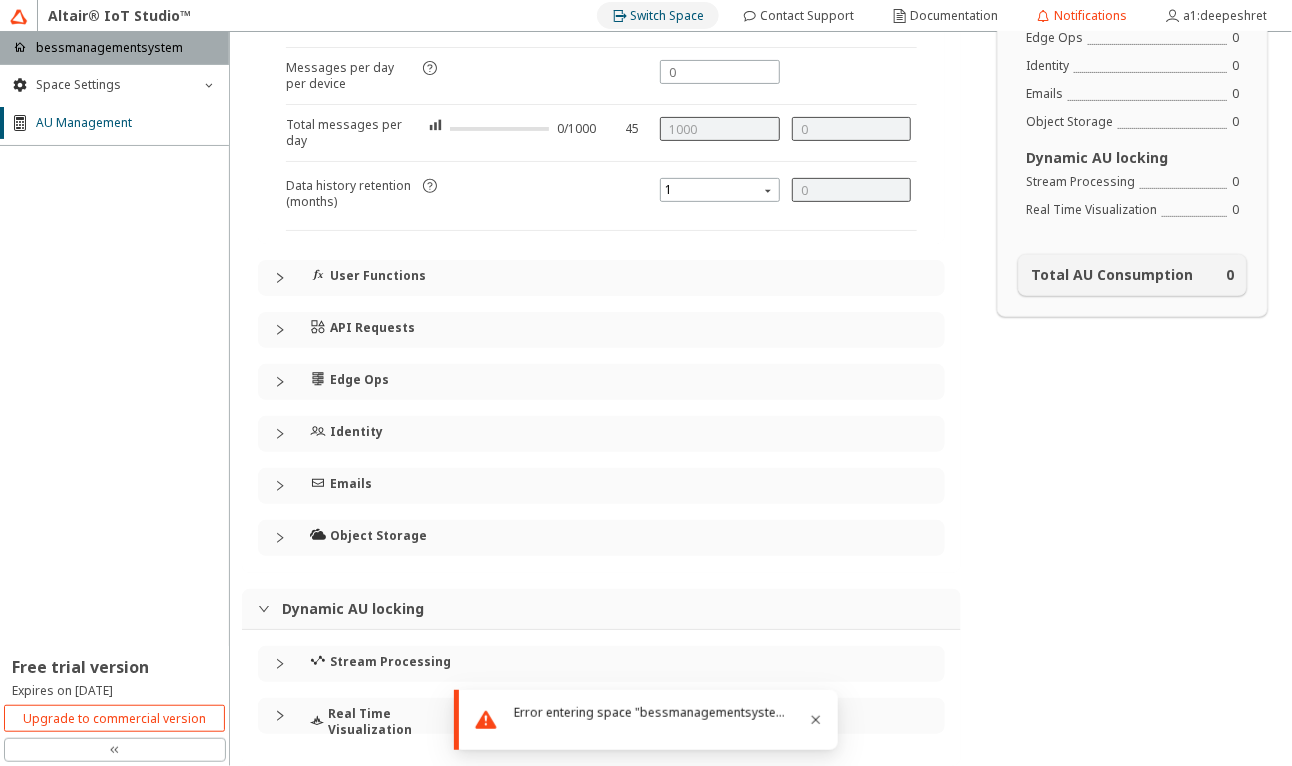 drag, startPoint x: 673, startPoint y: 18, endPoint x: 671, endPoint y: 28, distance: 10.198039 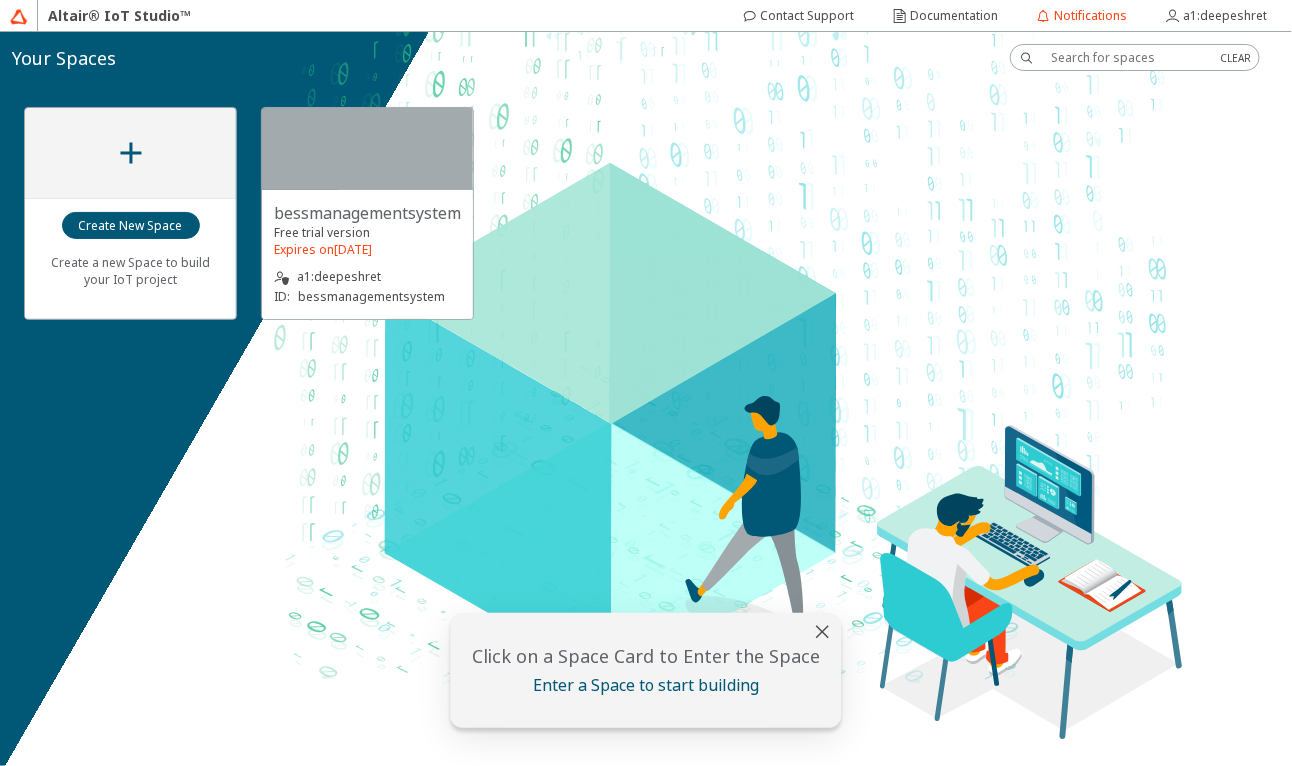 click on "Create a new Space to build your IoT project" 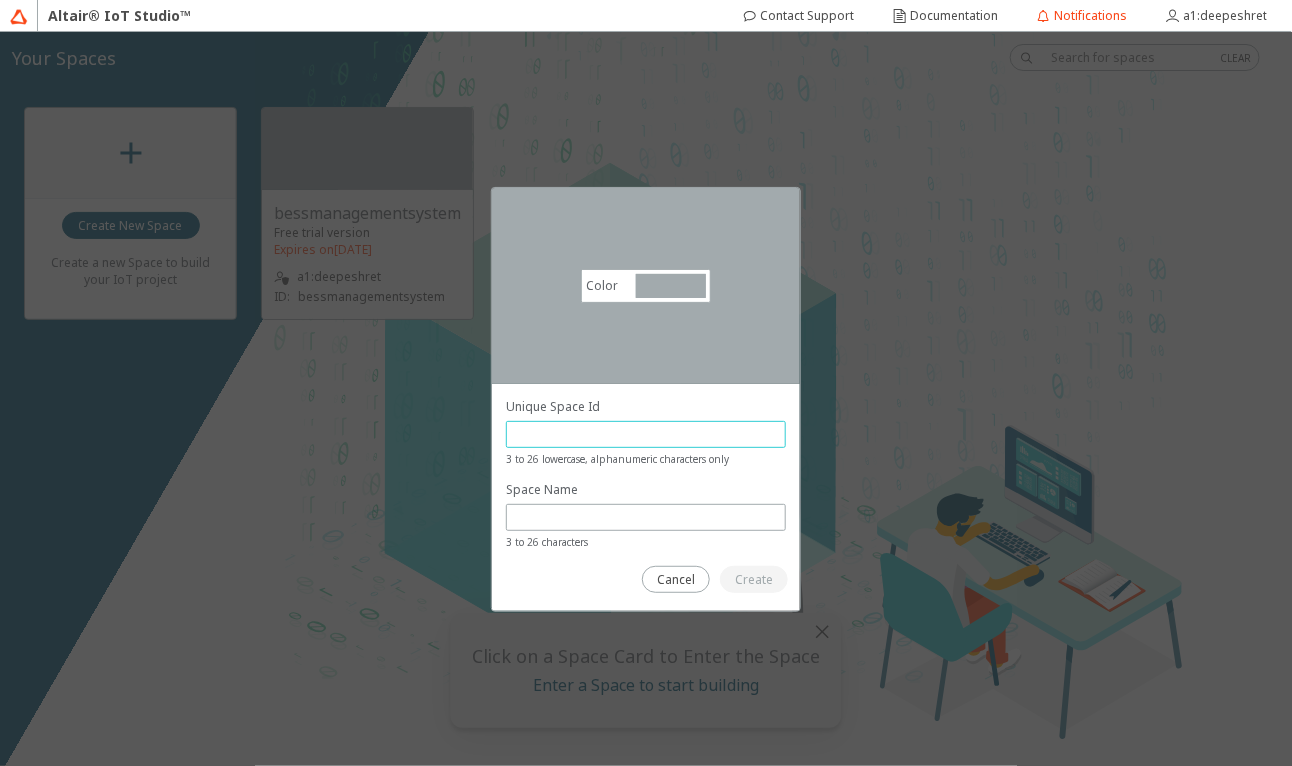 click at bounding box center (646, 434) 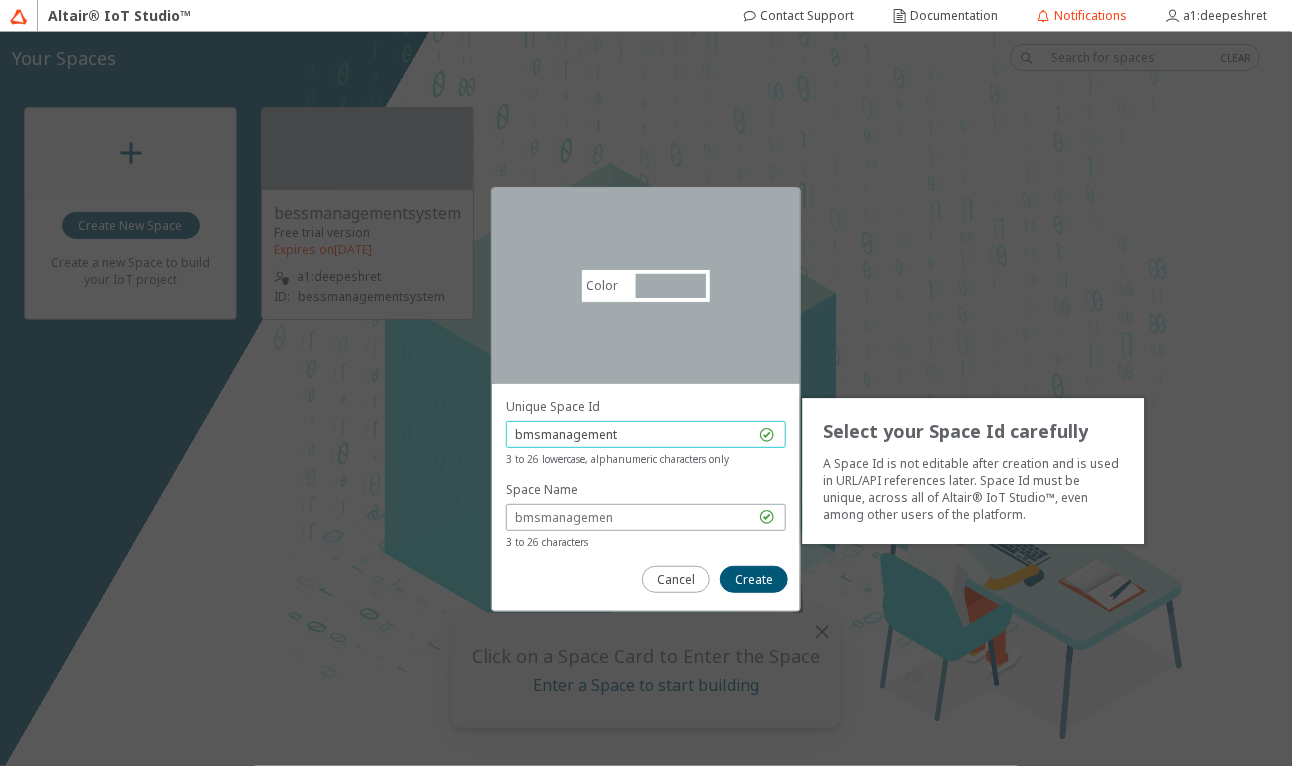 type on "bmsmanagement" 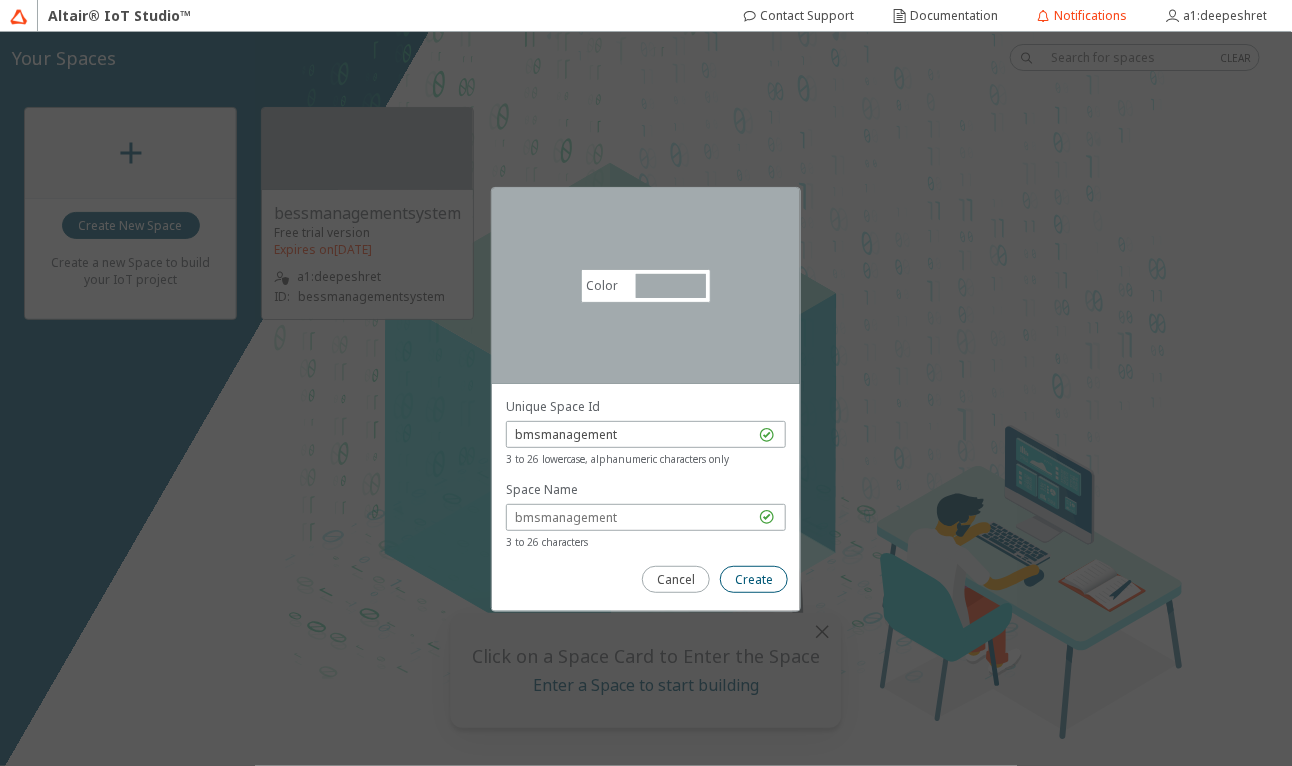 click on "Create" at bounding box center [754, 579] 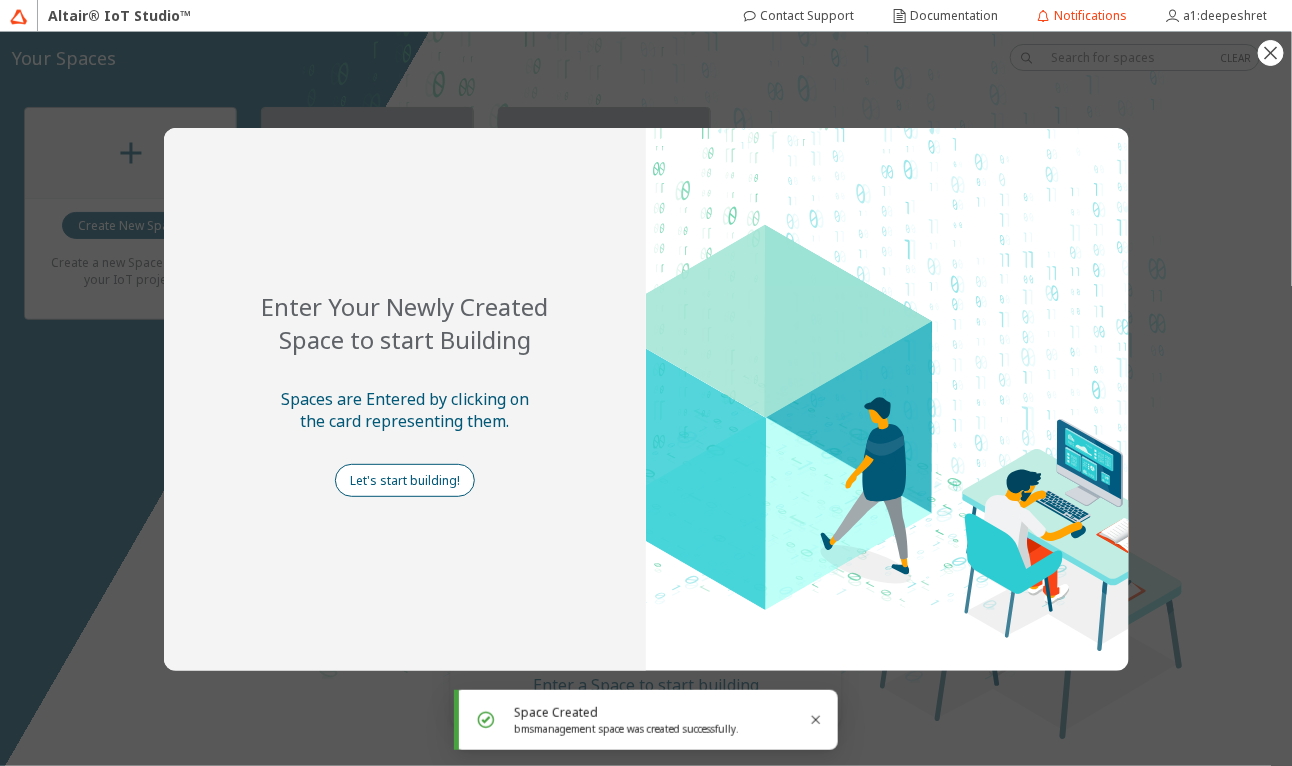 click on "Let's start building!" at bounding box center [0, 0] 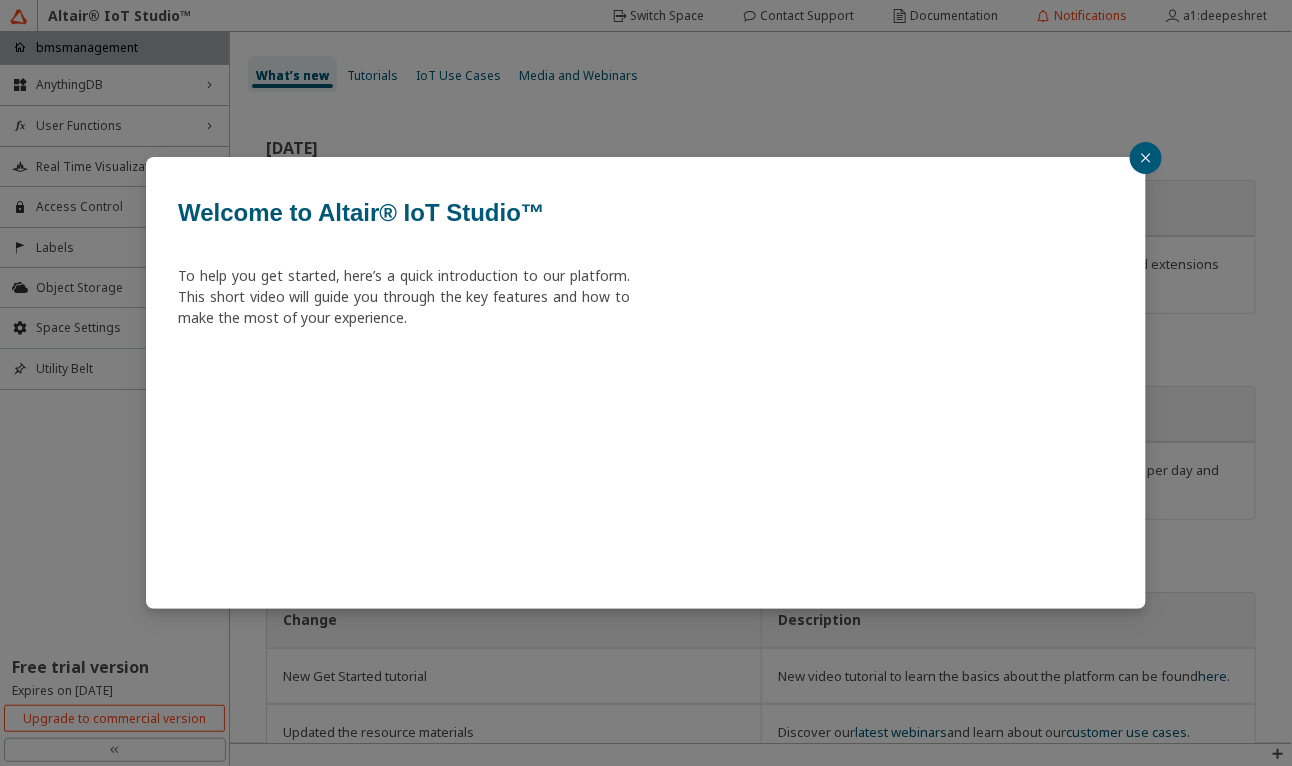 click 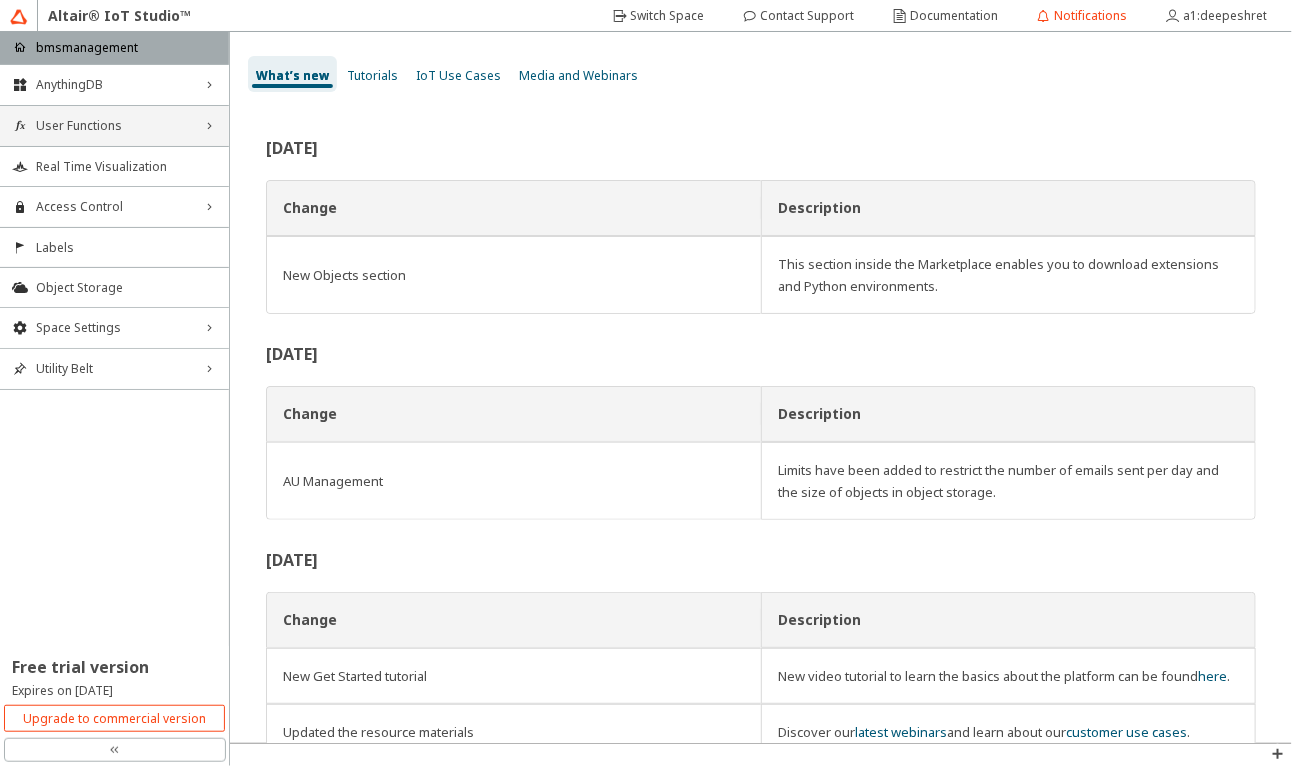 click on "User Functions" at bounding box center (114, 126) 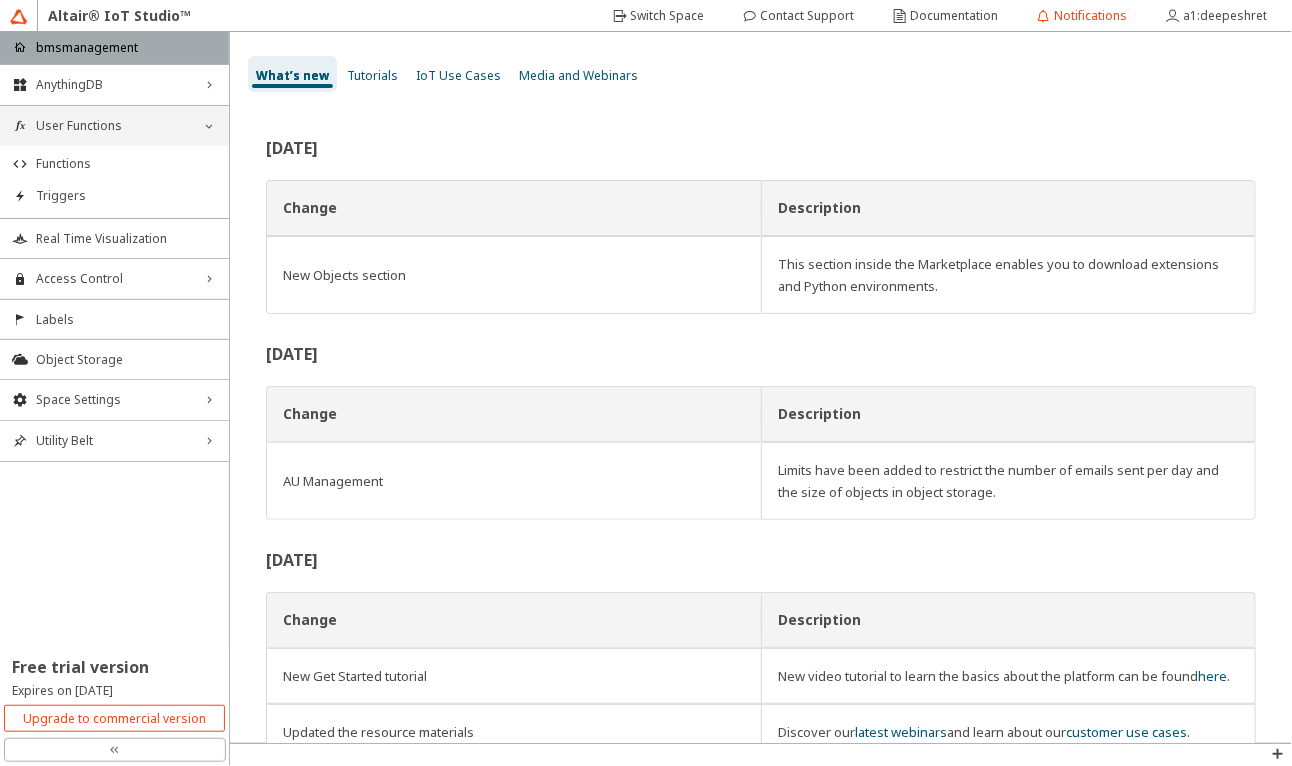 click on "User Functions" at bounding box center [114, 126] 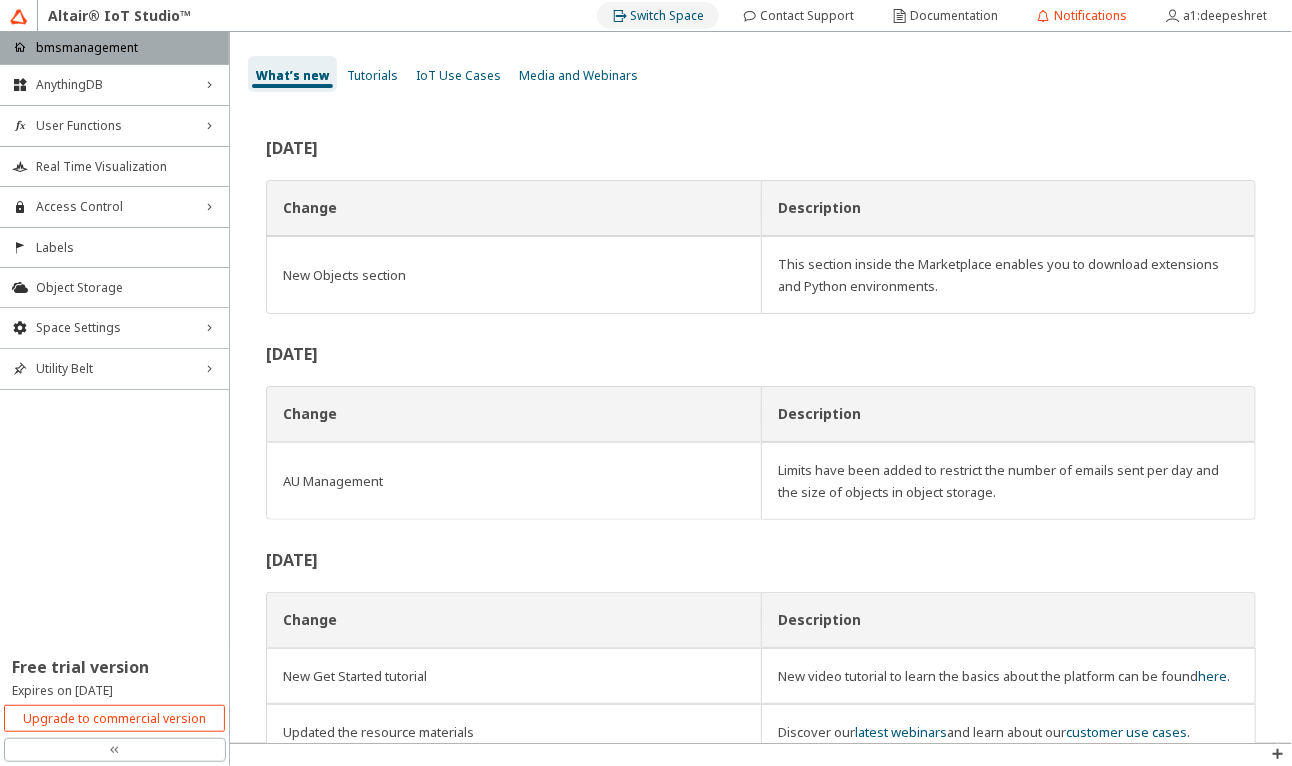 click on "Switch Space" 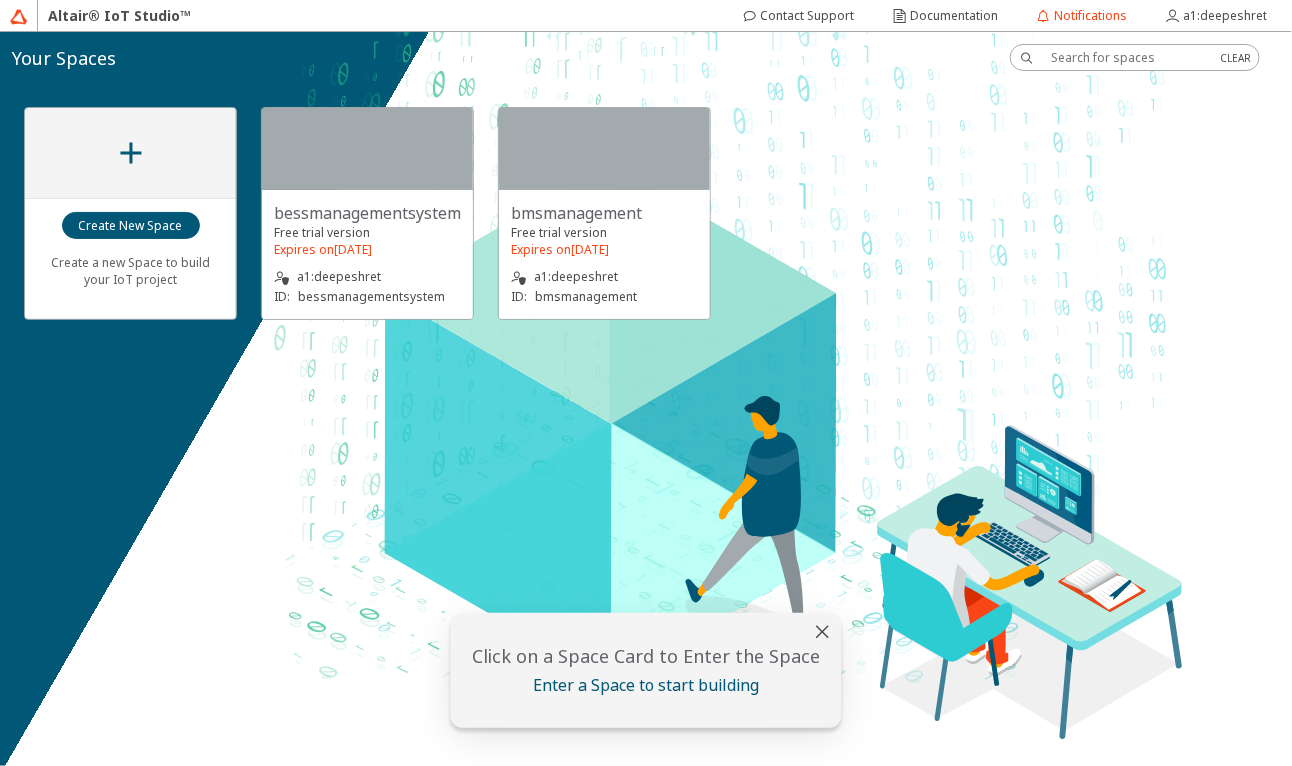 click on "bessmanagementsystem" at bounding box center [0, 0] 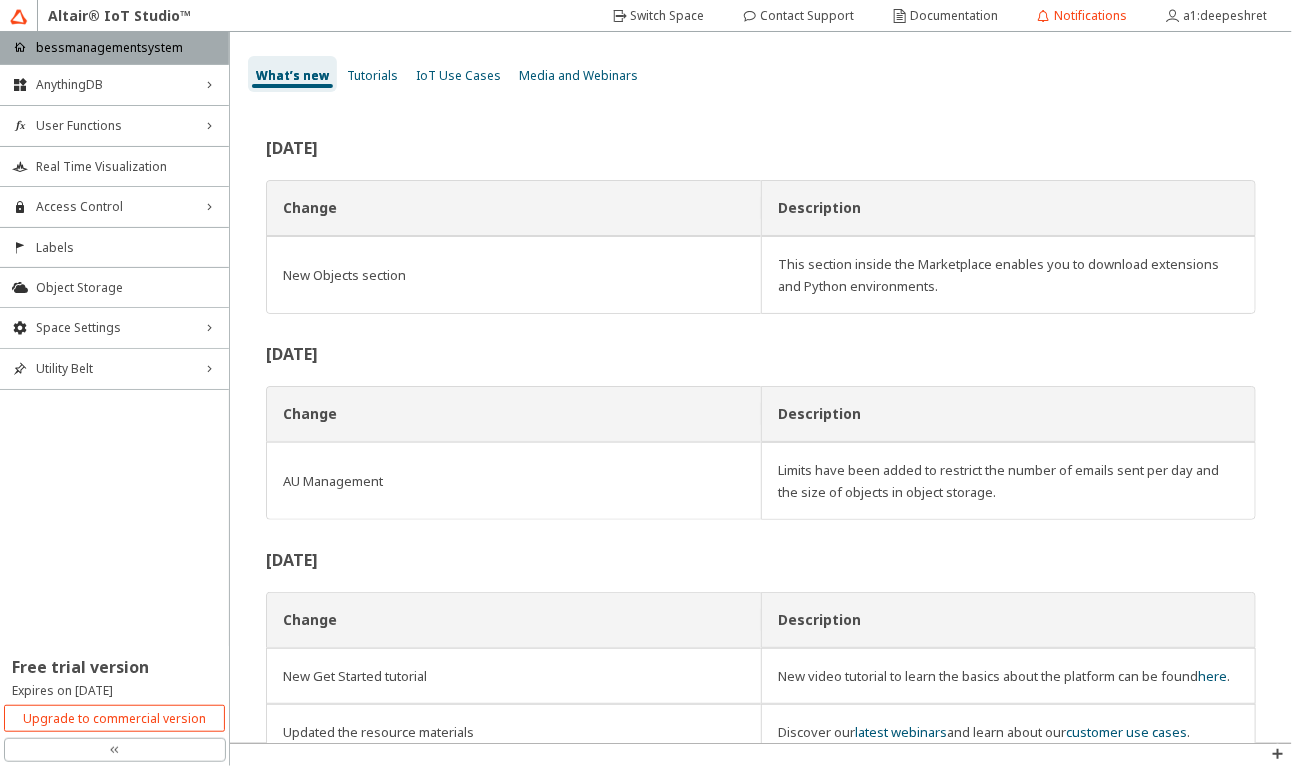click on "bessmanagementsystem" at bounding box center [109, 47] 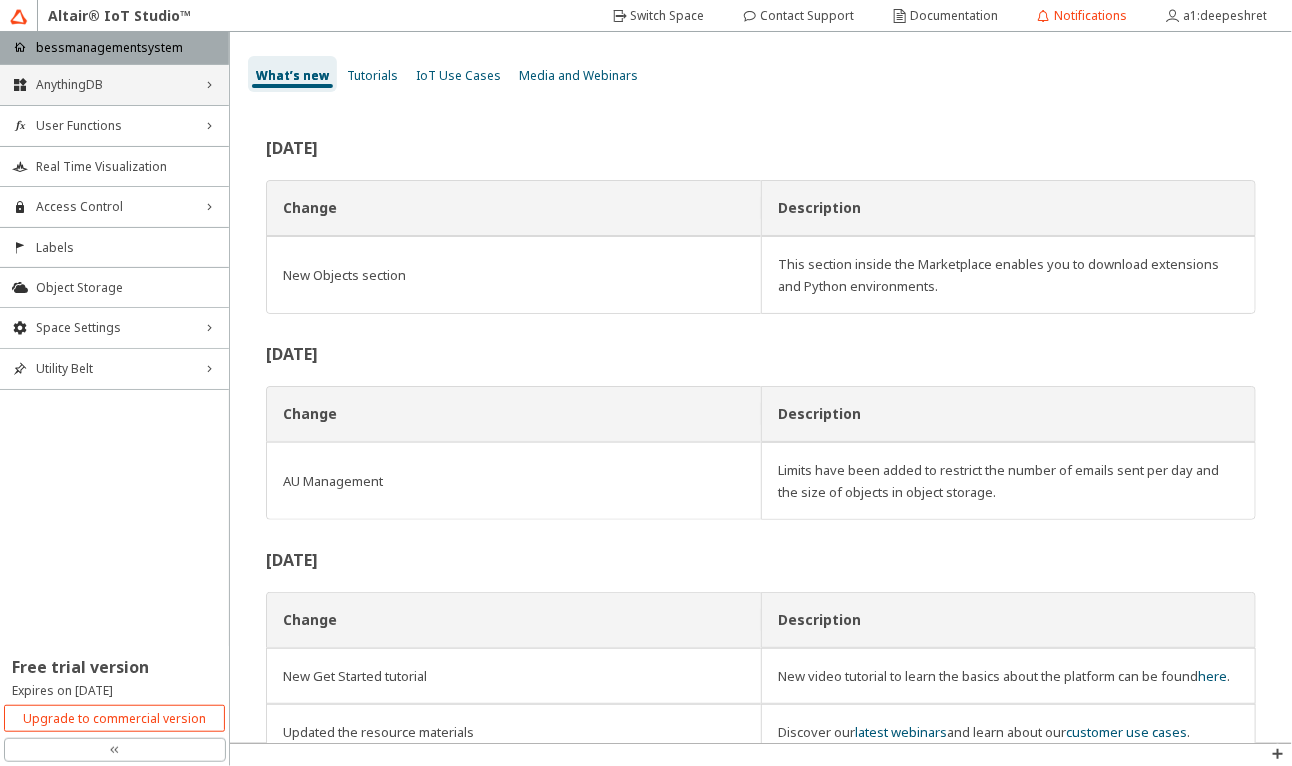 drag, startPoint x: 162, startPoint y: 105, endPoint x: 163, endPoint y: 80, distance: 25.019993 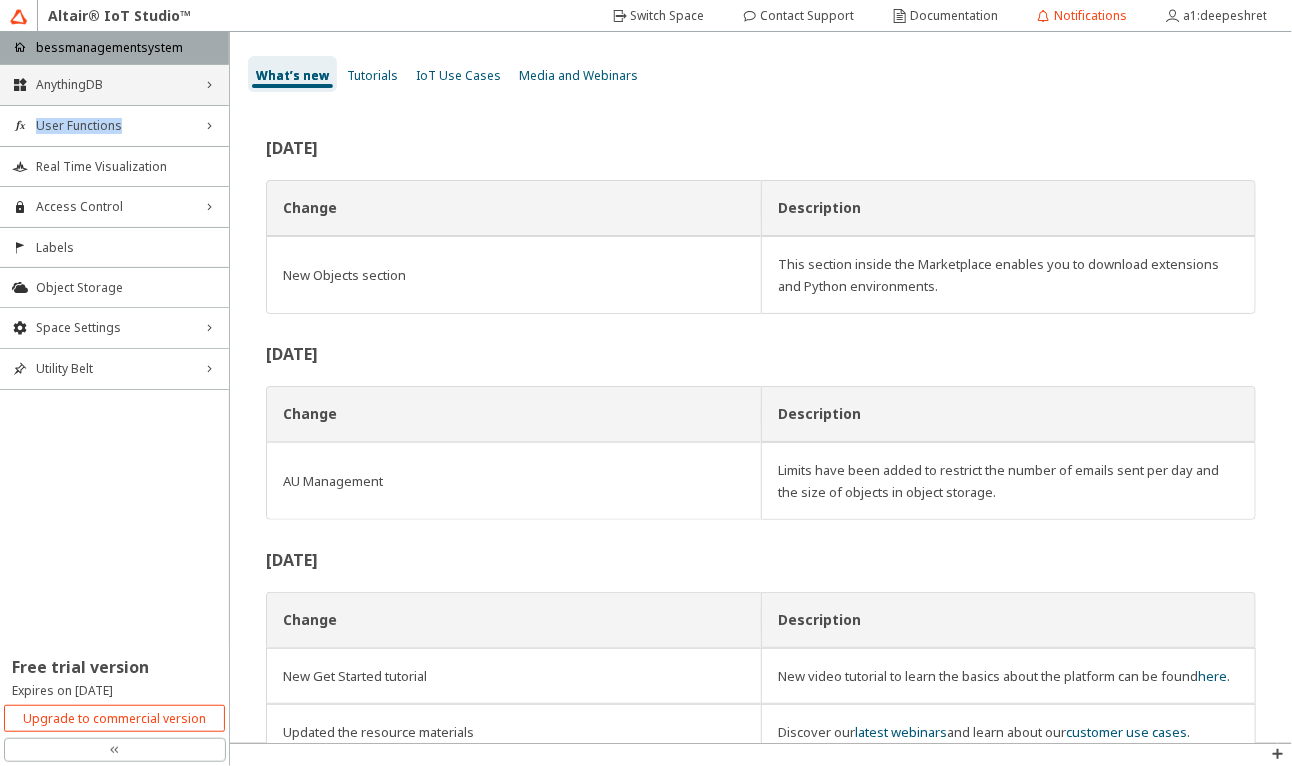 click on "AnythingDB" at bounding box center [114, 85] 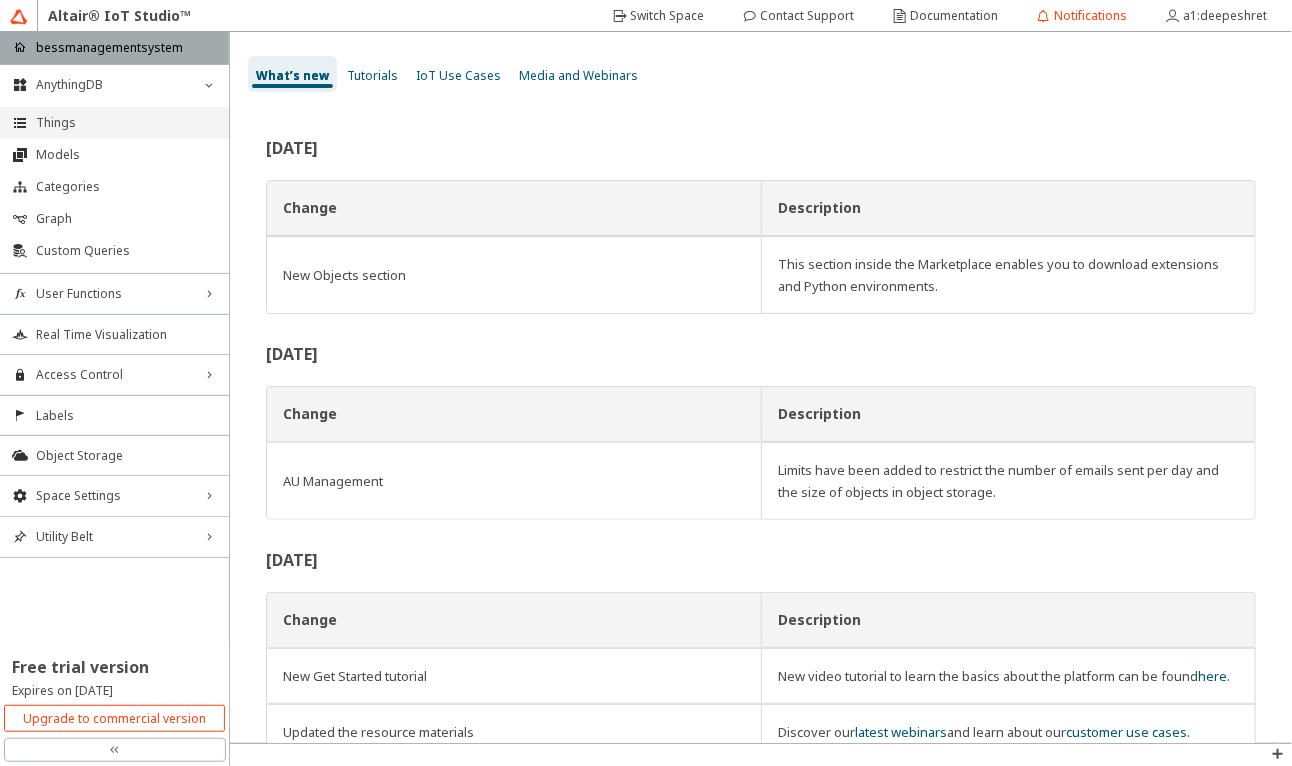 click on "Things" at bounding box center [114, 123] 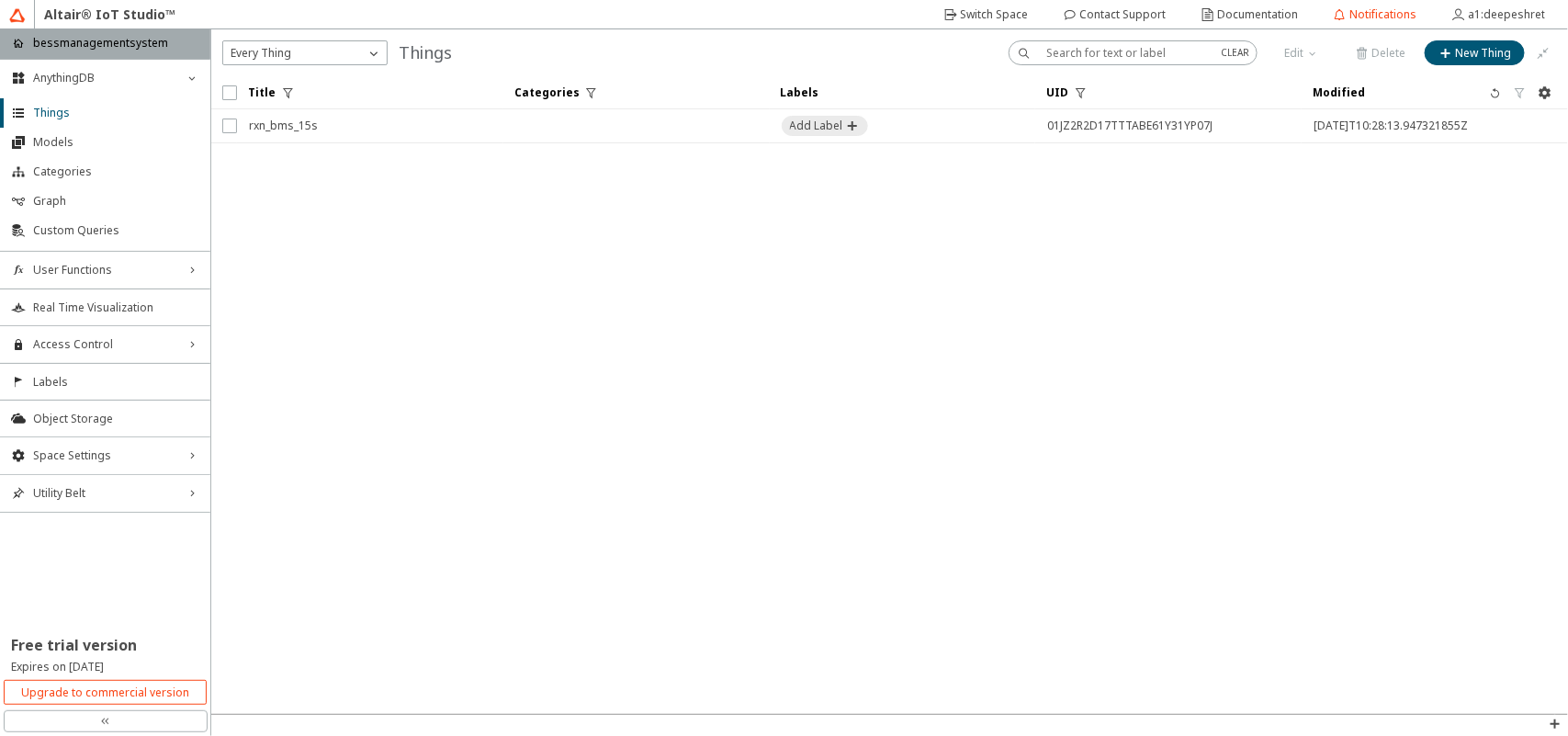 click on "Title
Categories
Labels
UID" at bounding box center [889, 395] 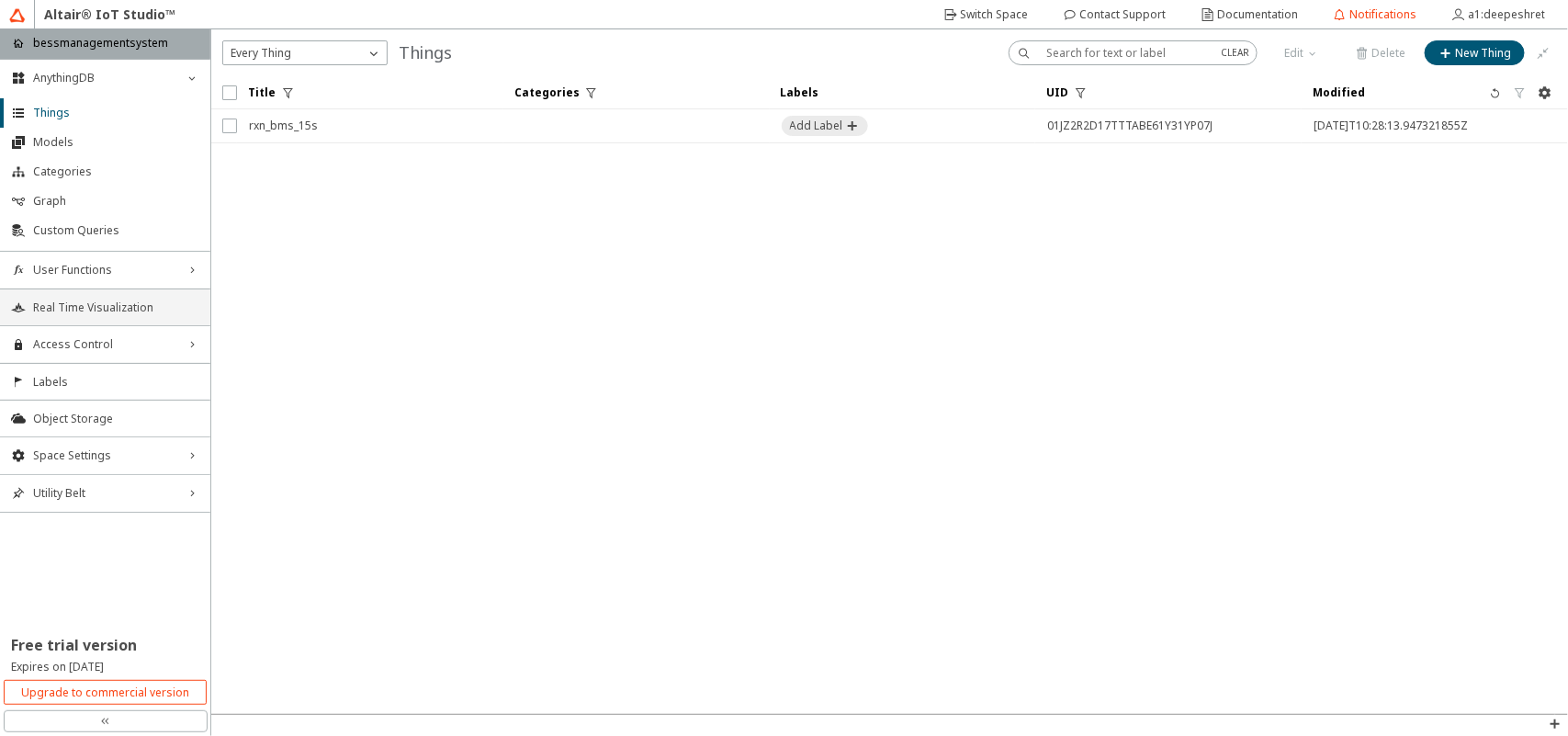 click on "Real Time Visualization" at bounding box center (116, 308) 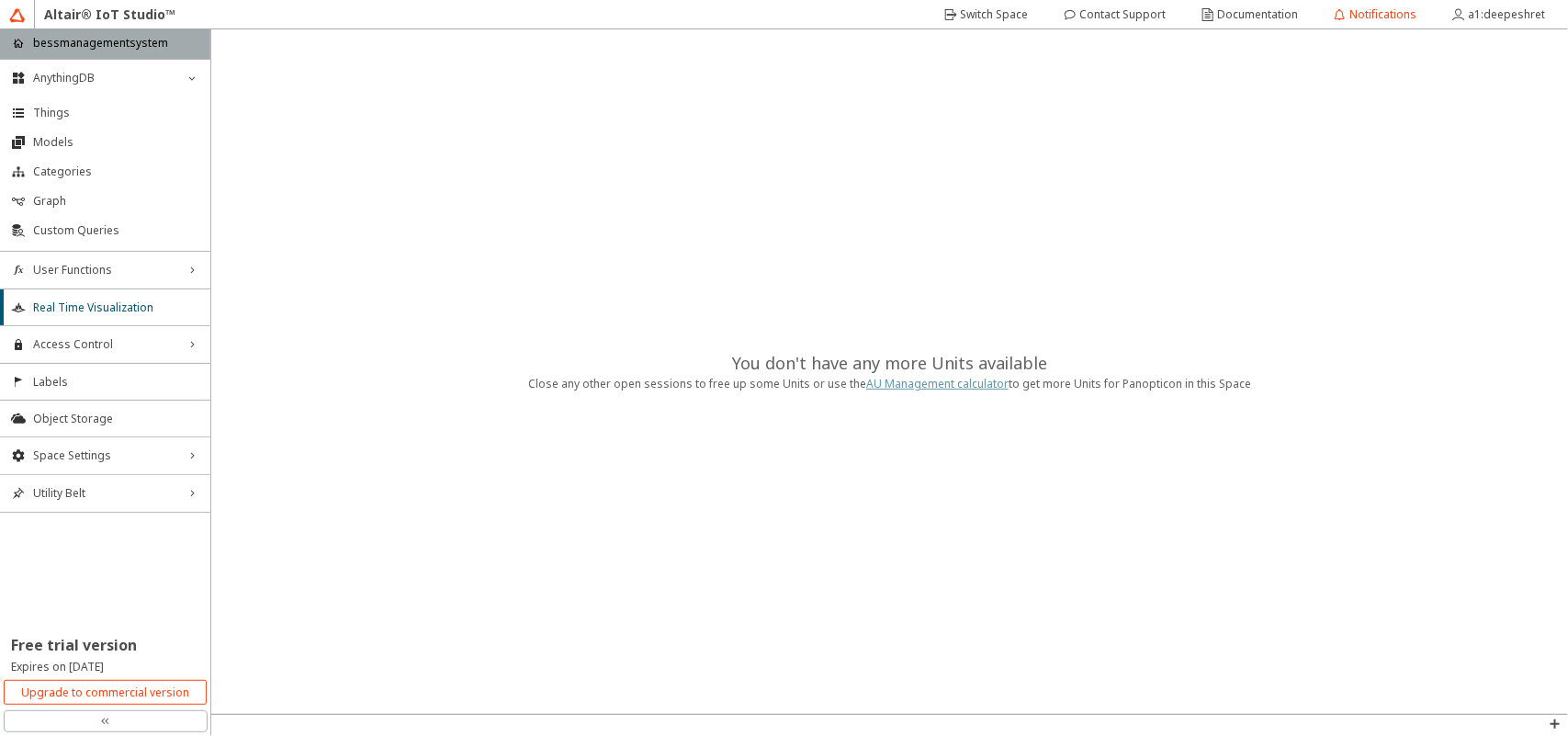 click on "AU Management calculator" at bounding box center [937, 383] 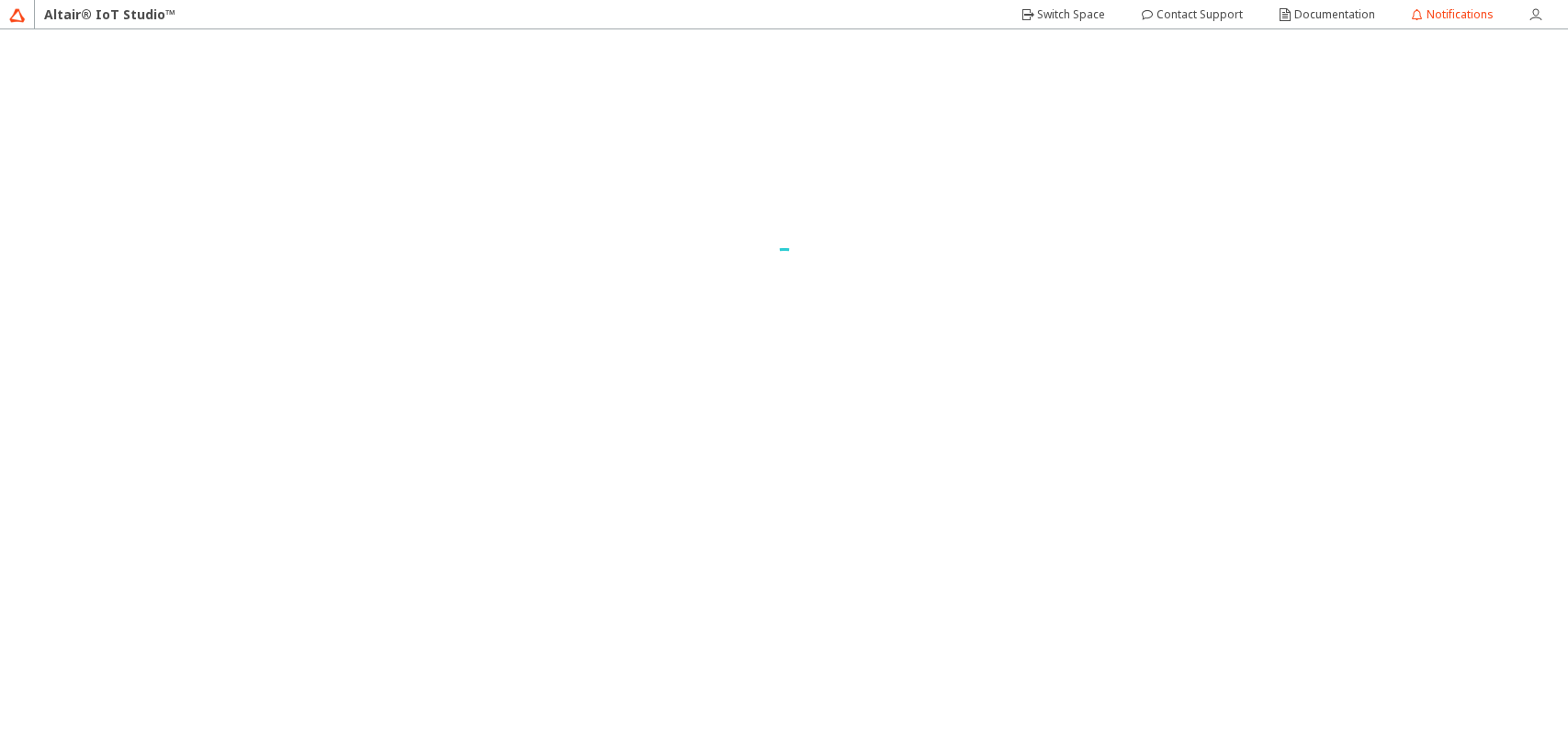 scroll, scrollTop: 0, scrollLeft: 0, axis: both 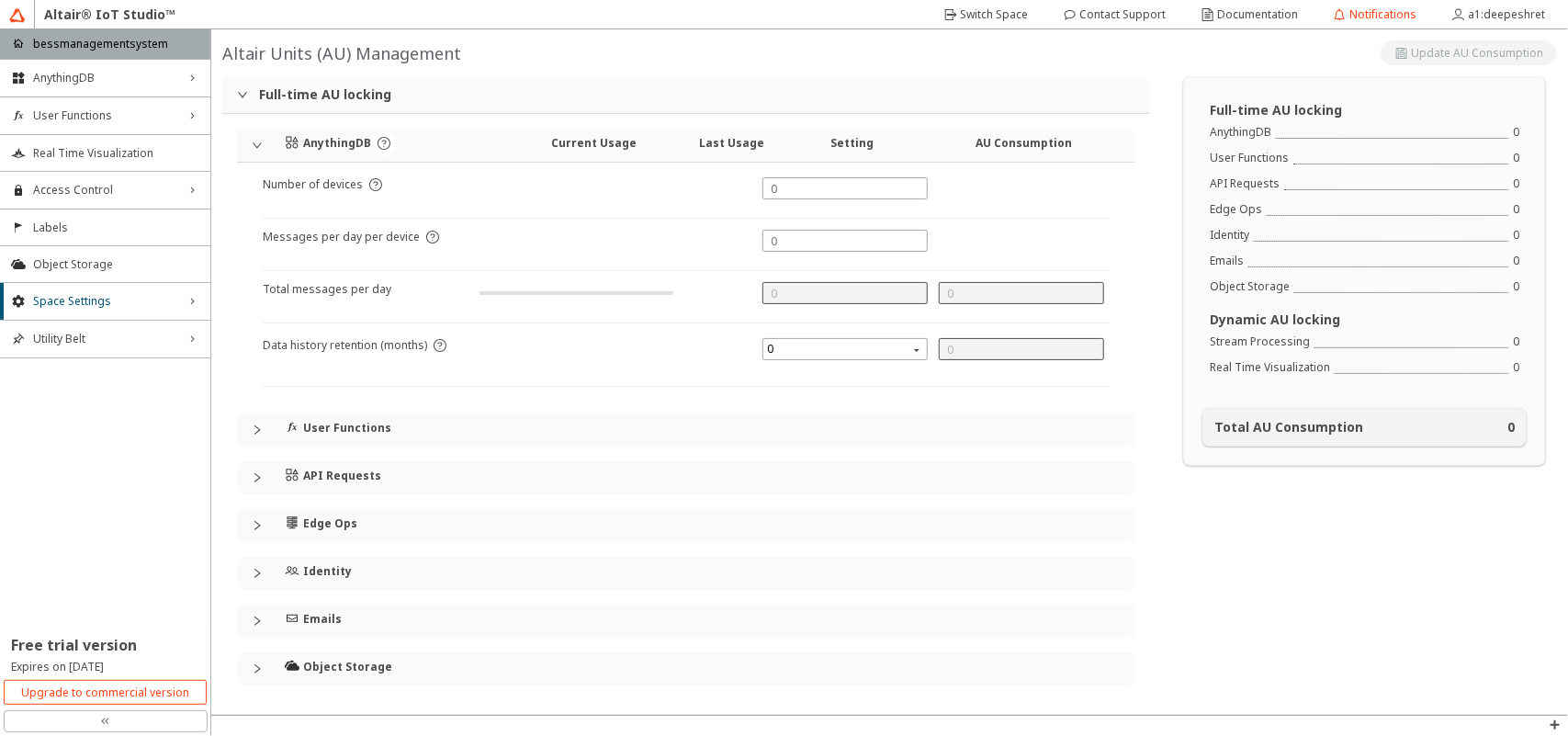 type on "1000" 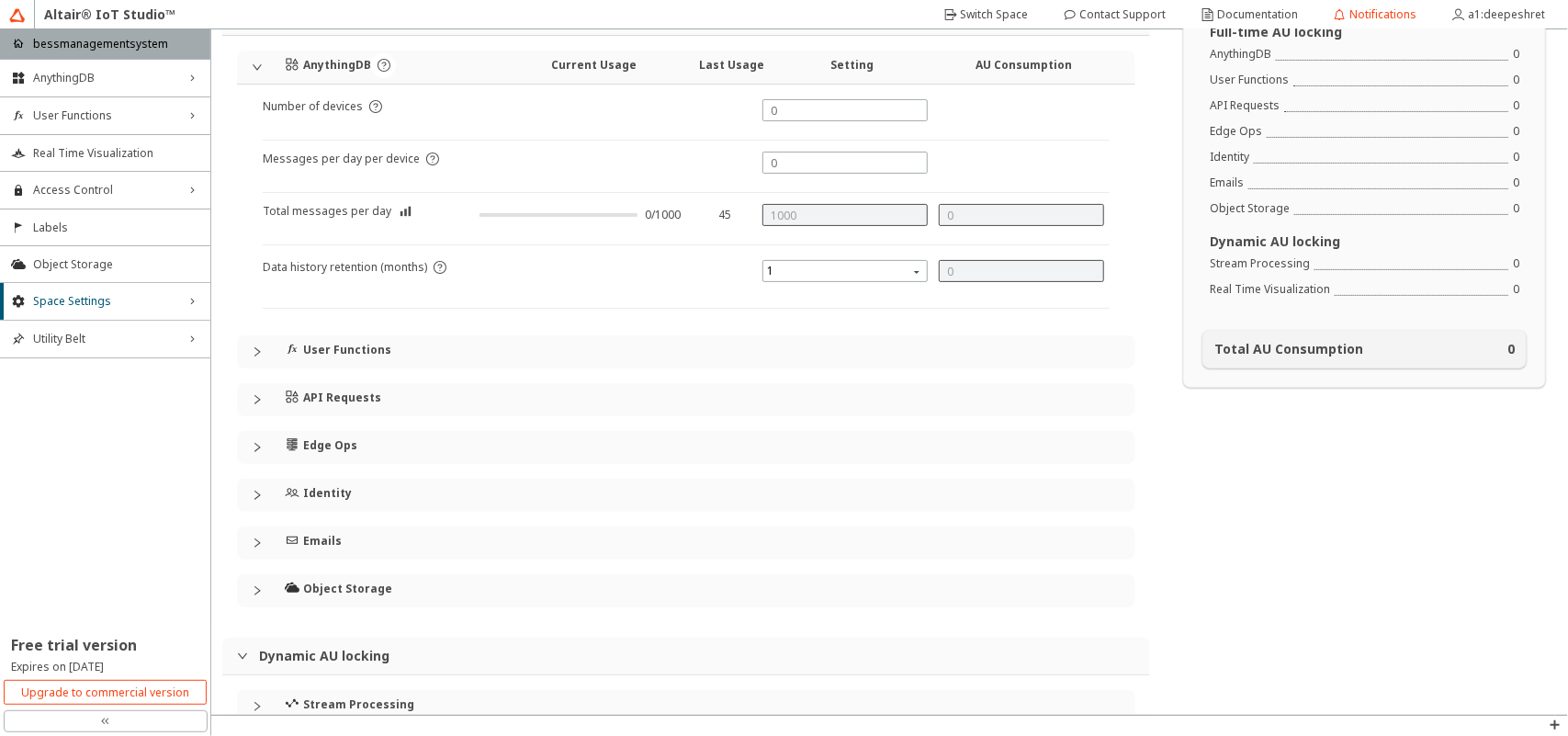 scroll, scrollTop: 164, scrollLeft: 0, axis: vertical 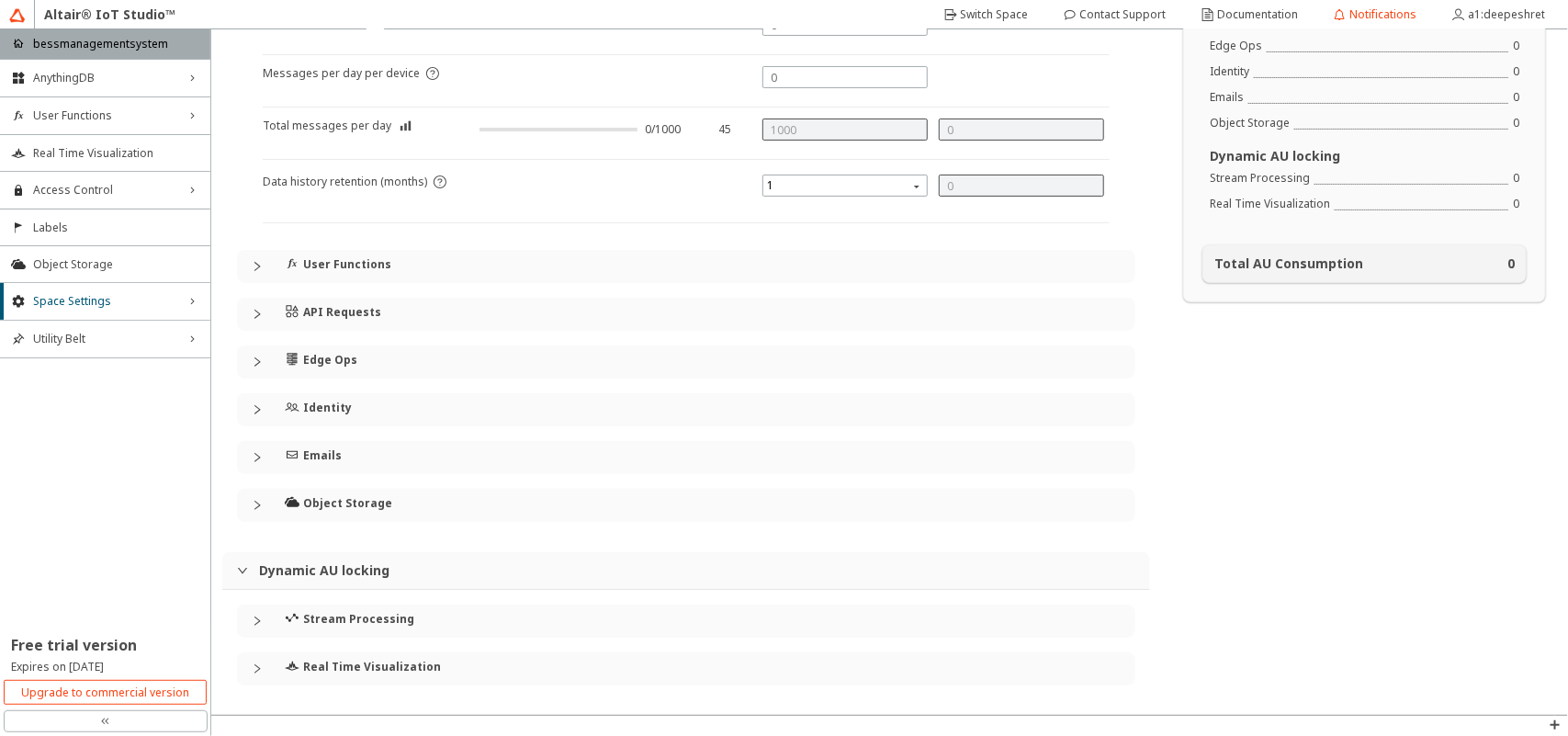 click on "Real Time Visualization" at bounding box center (388, 666) 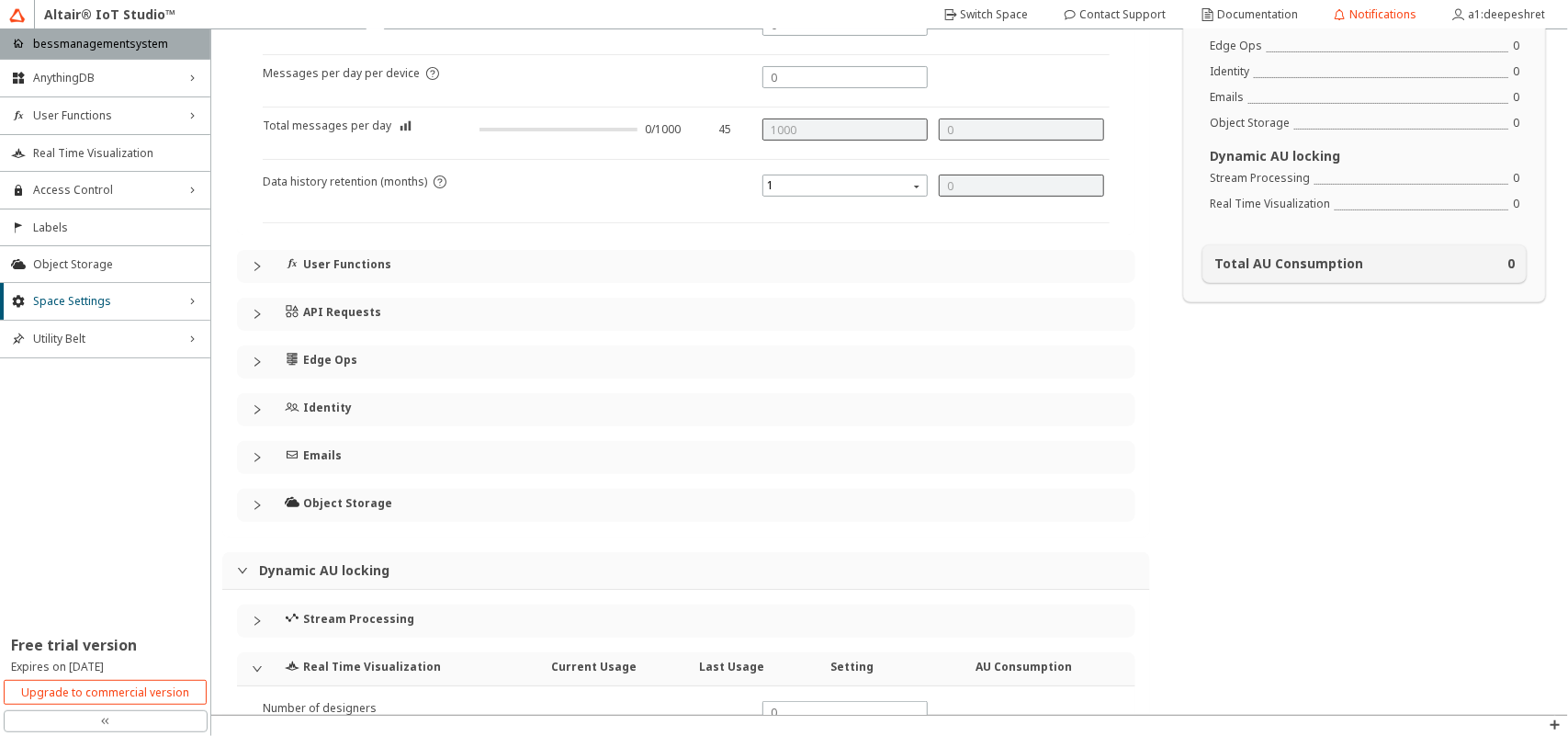 scroll, scrollTop: 352, scrollLeft: 0, axis: vertical 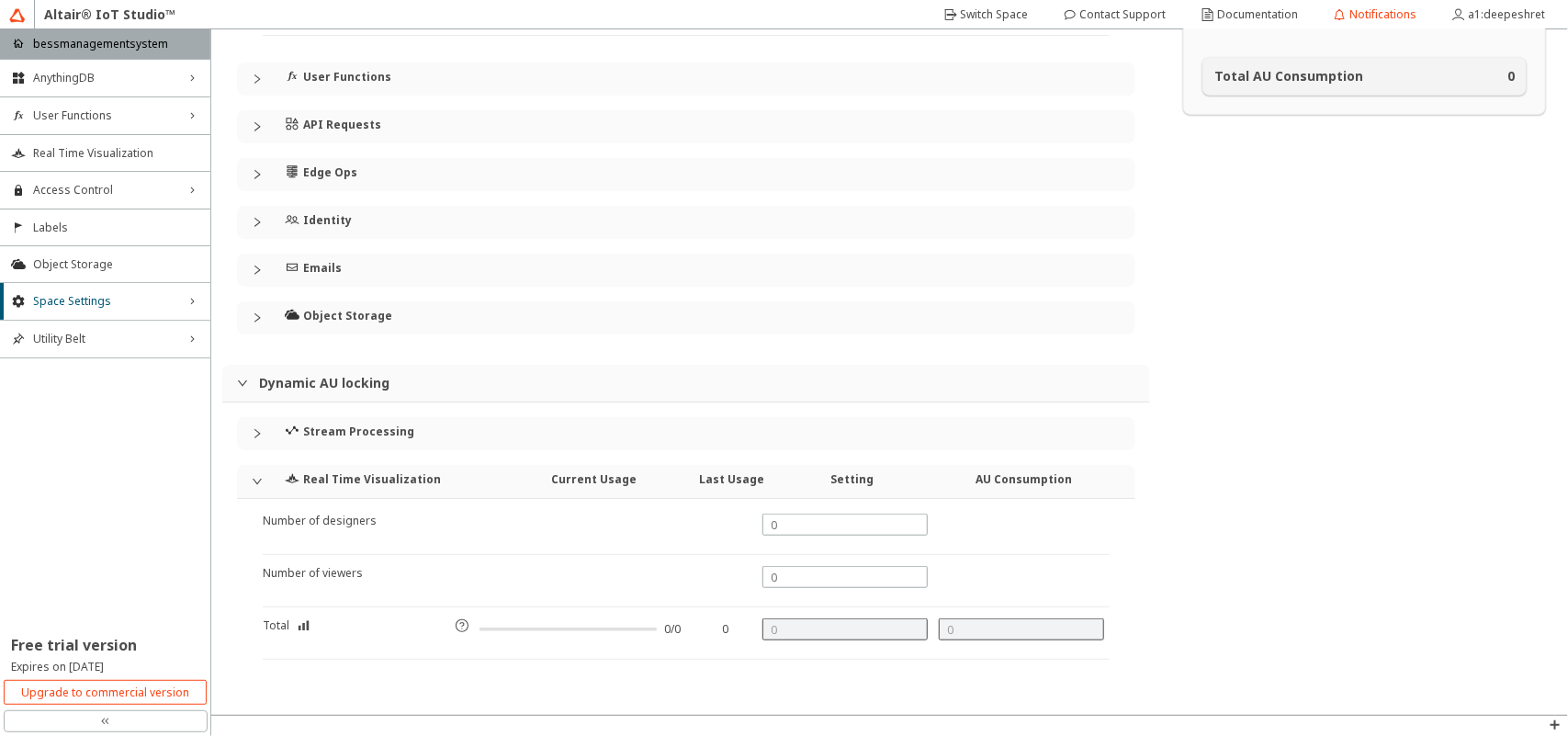 click at bounding box center (845, 639) 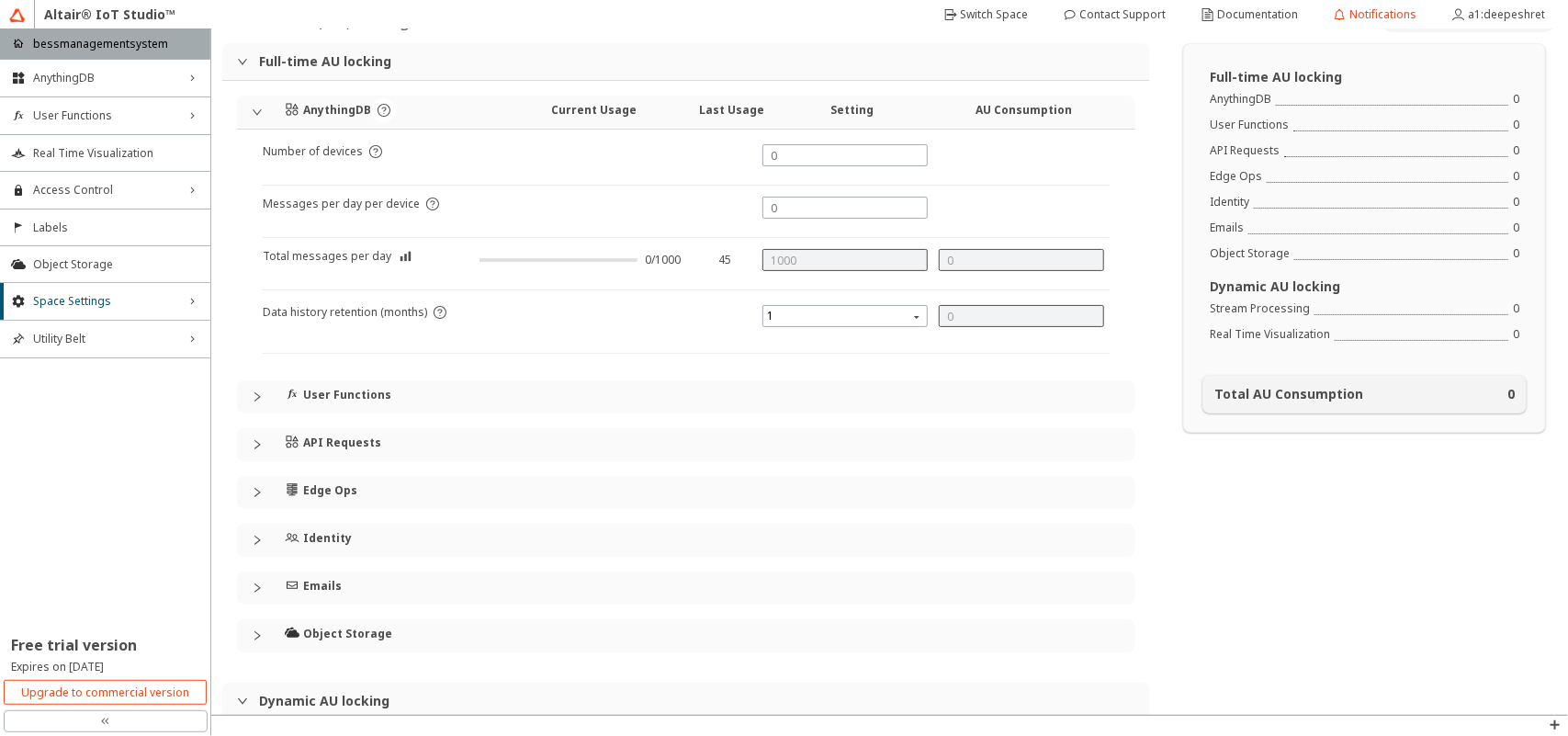 scroll, scrollTop: 0, scrollLeft: 0, axis: both 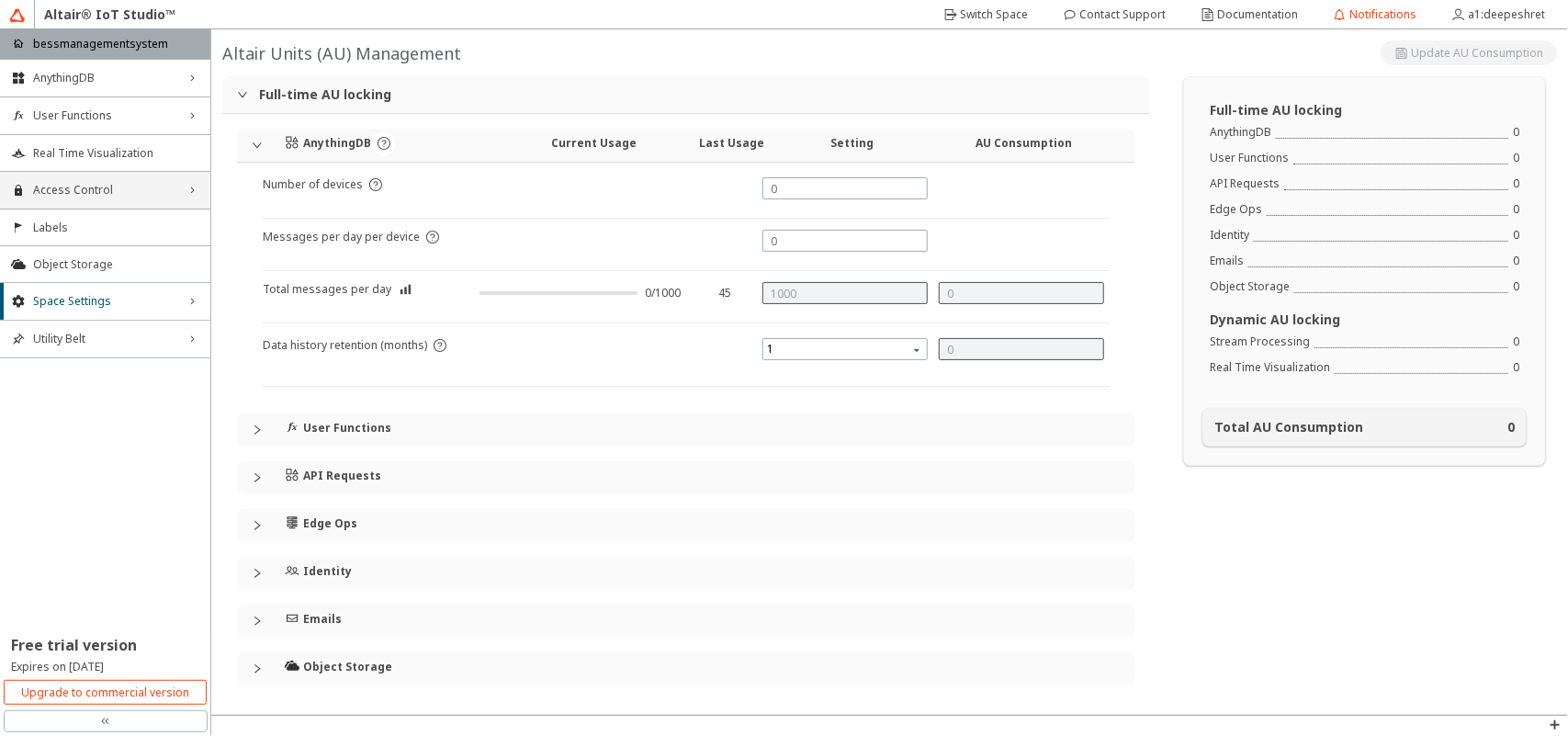 click on "Access Control right_chevron" at bounding box center (105, 190) 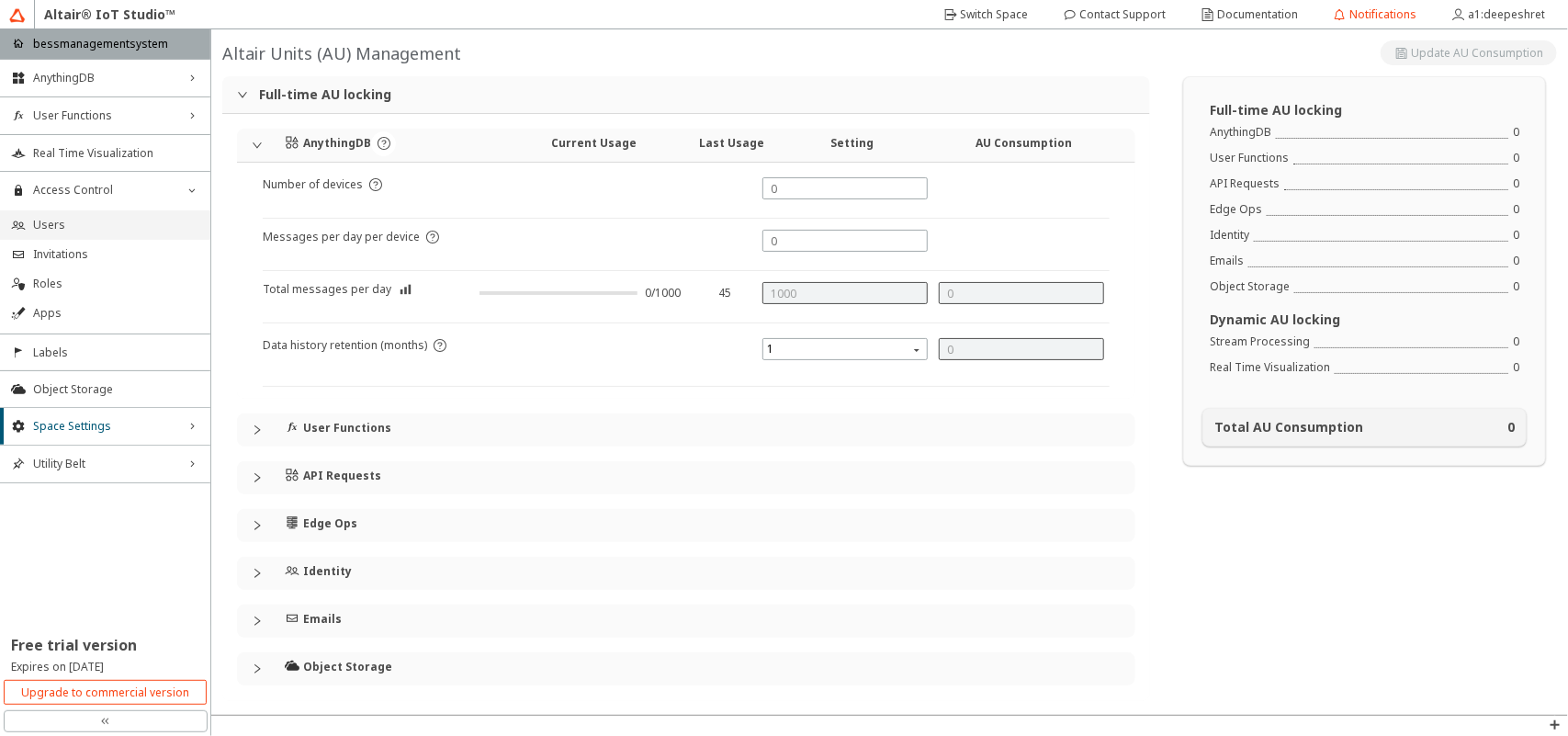 click on "Users" at bounding box center [116, 225] 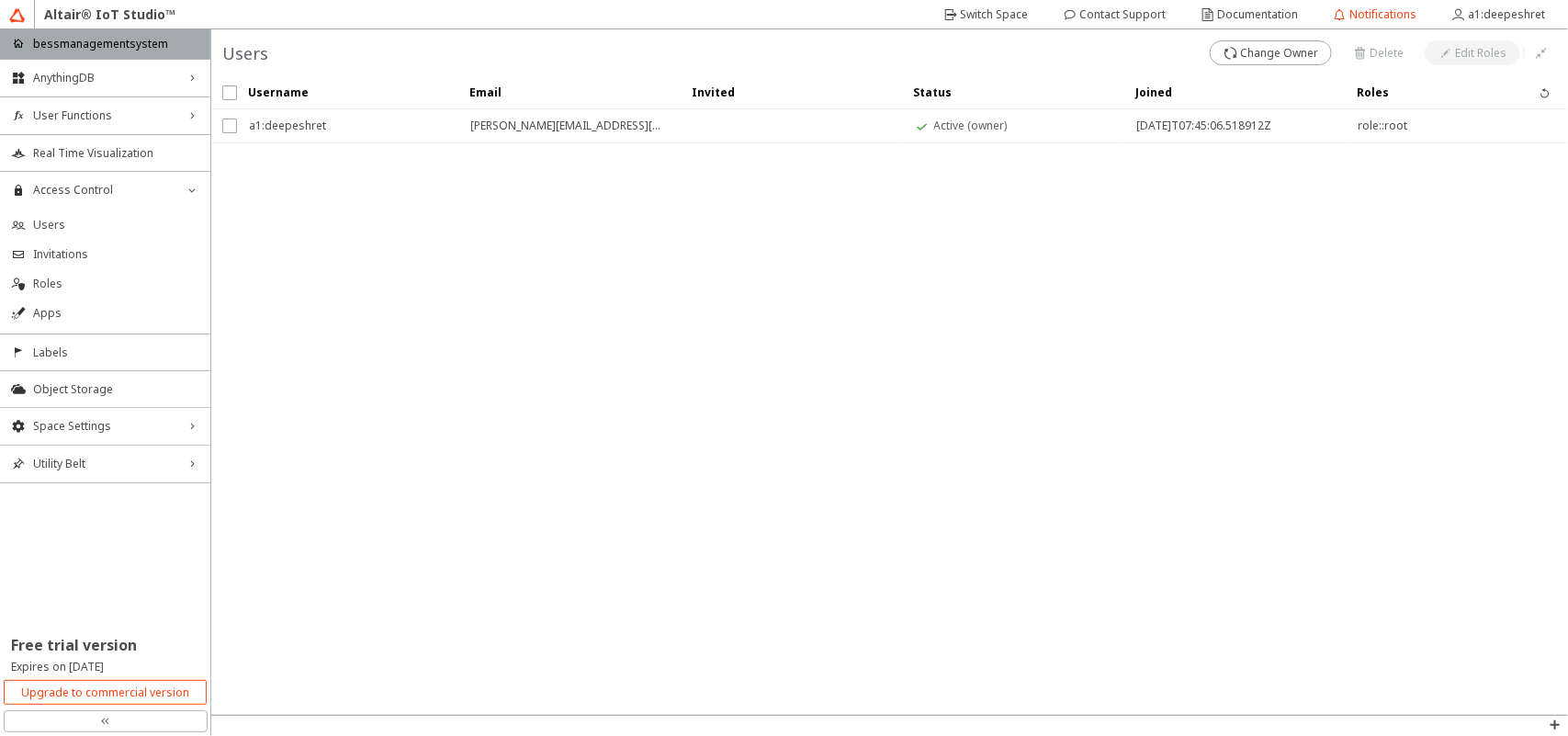 click on "a1:deepeshret" at bounding box center (348, 126) 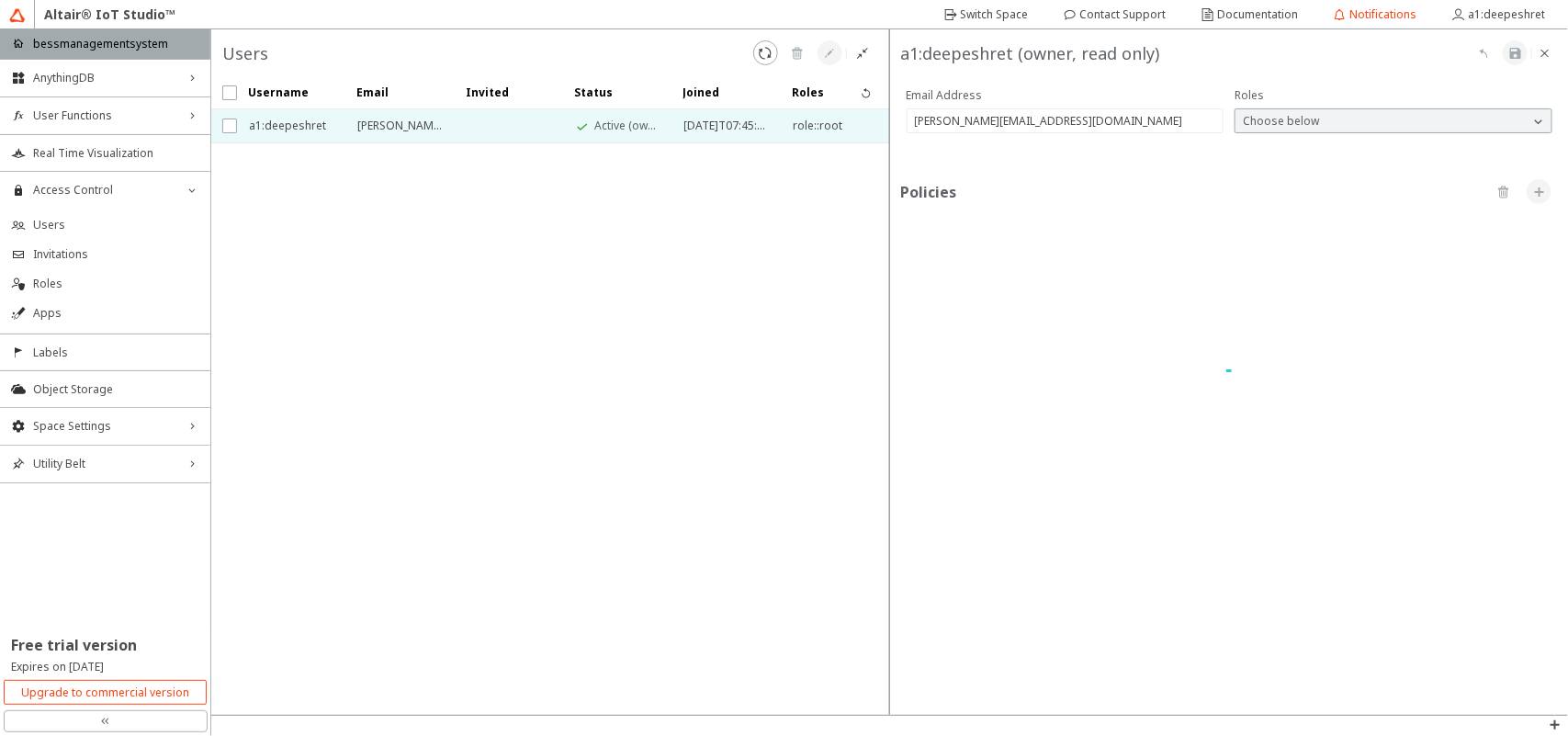 click on "a1:deepeshret" at bounding box center (291, 126) 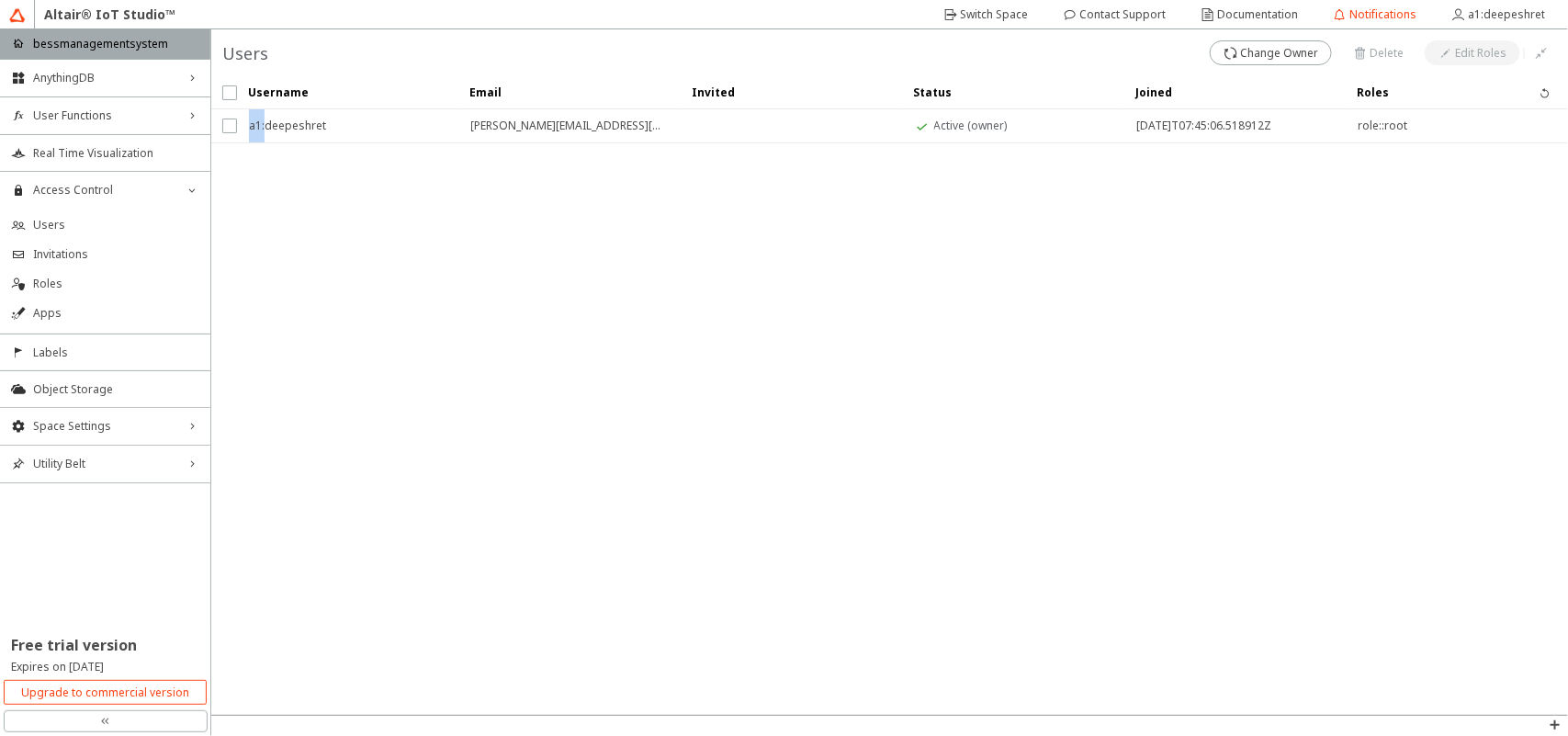 click on "a1:deepeshret" at bounding box center (348, 126) 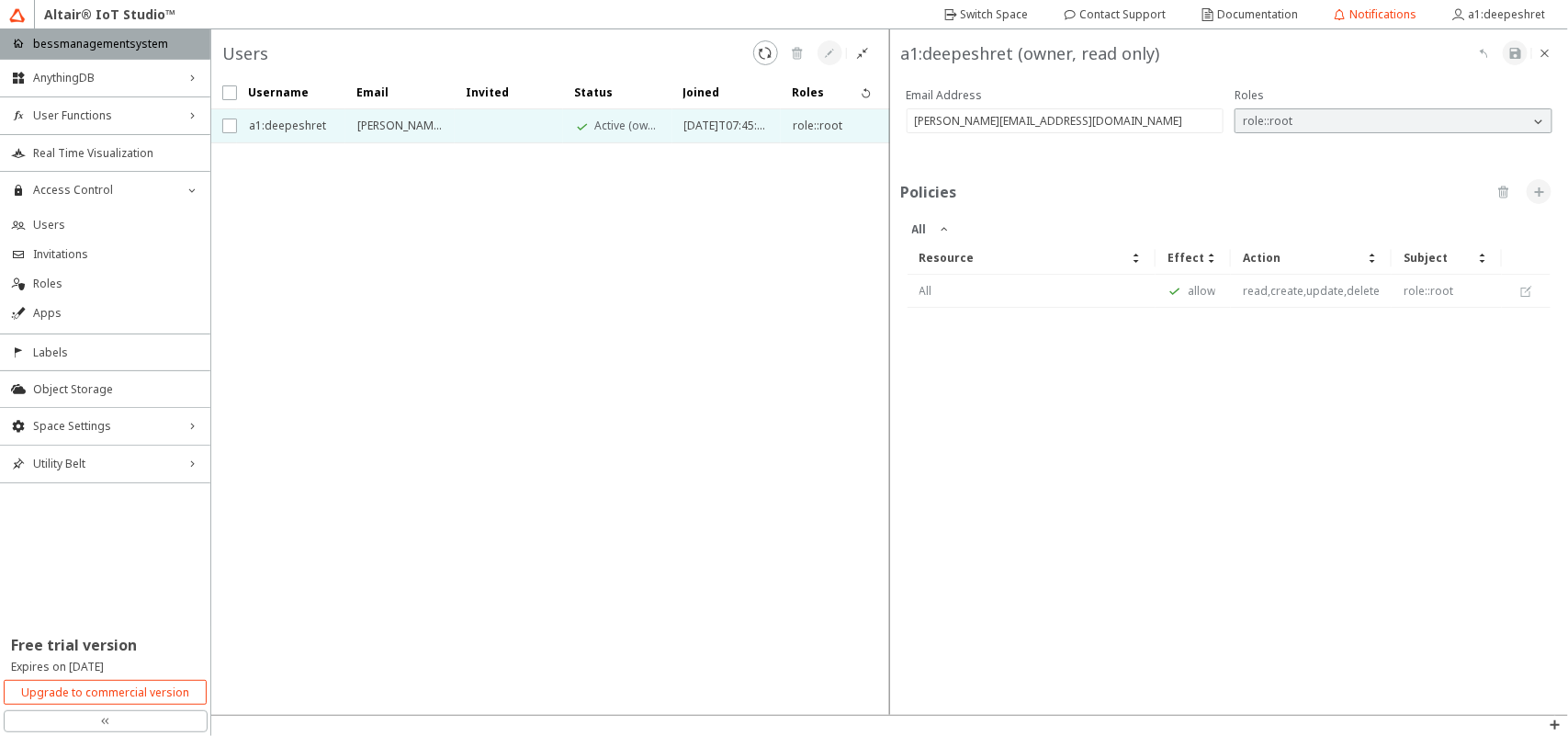 click on "a1:deepeshret" at bounding box center [291, 126] 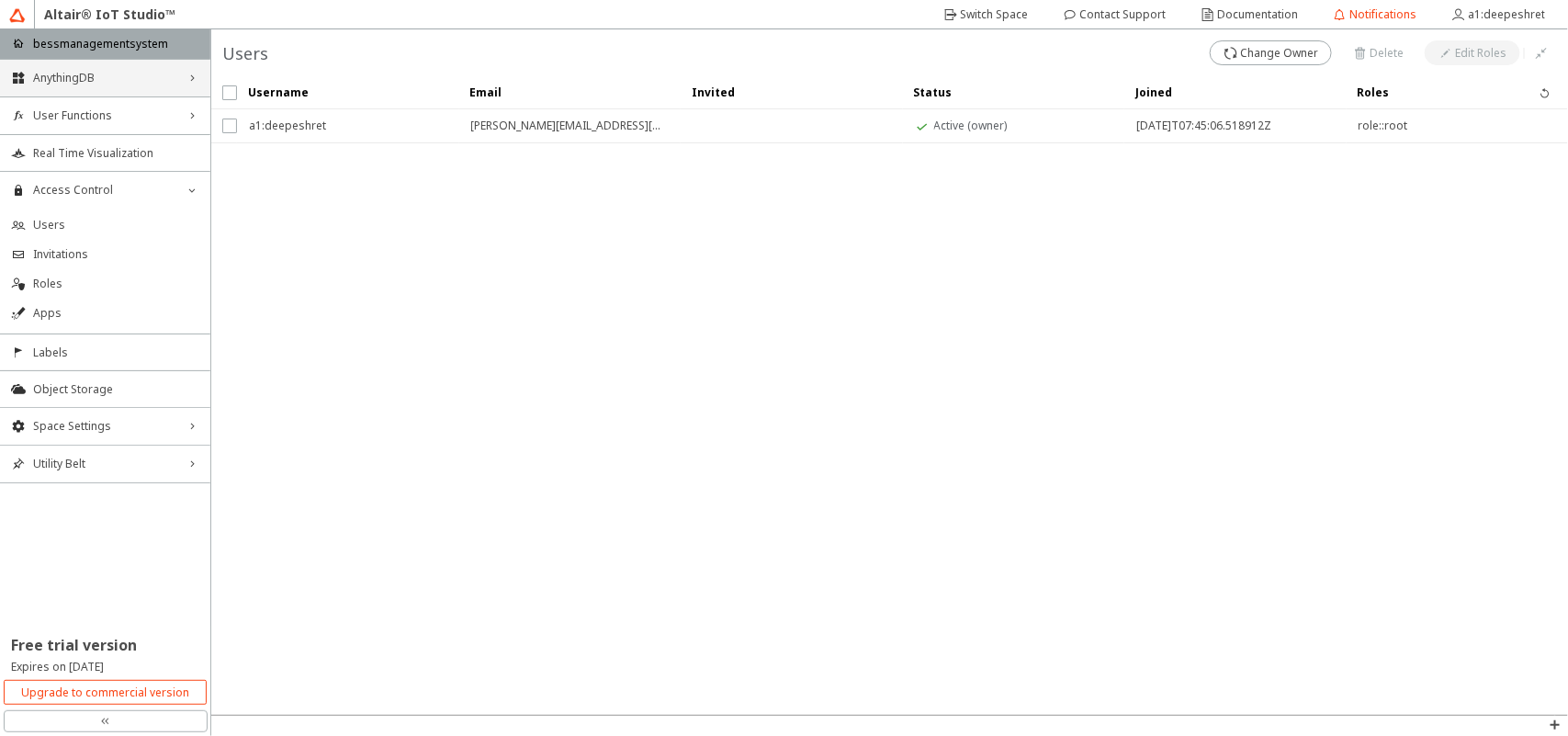click on "AnythingDB" at bounding box center [105, 78] 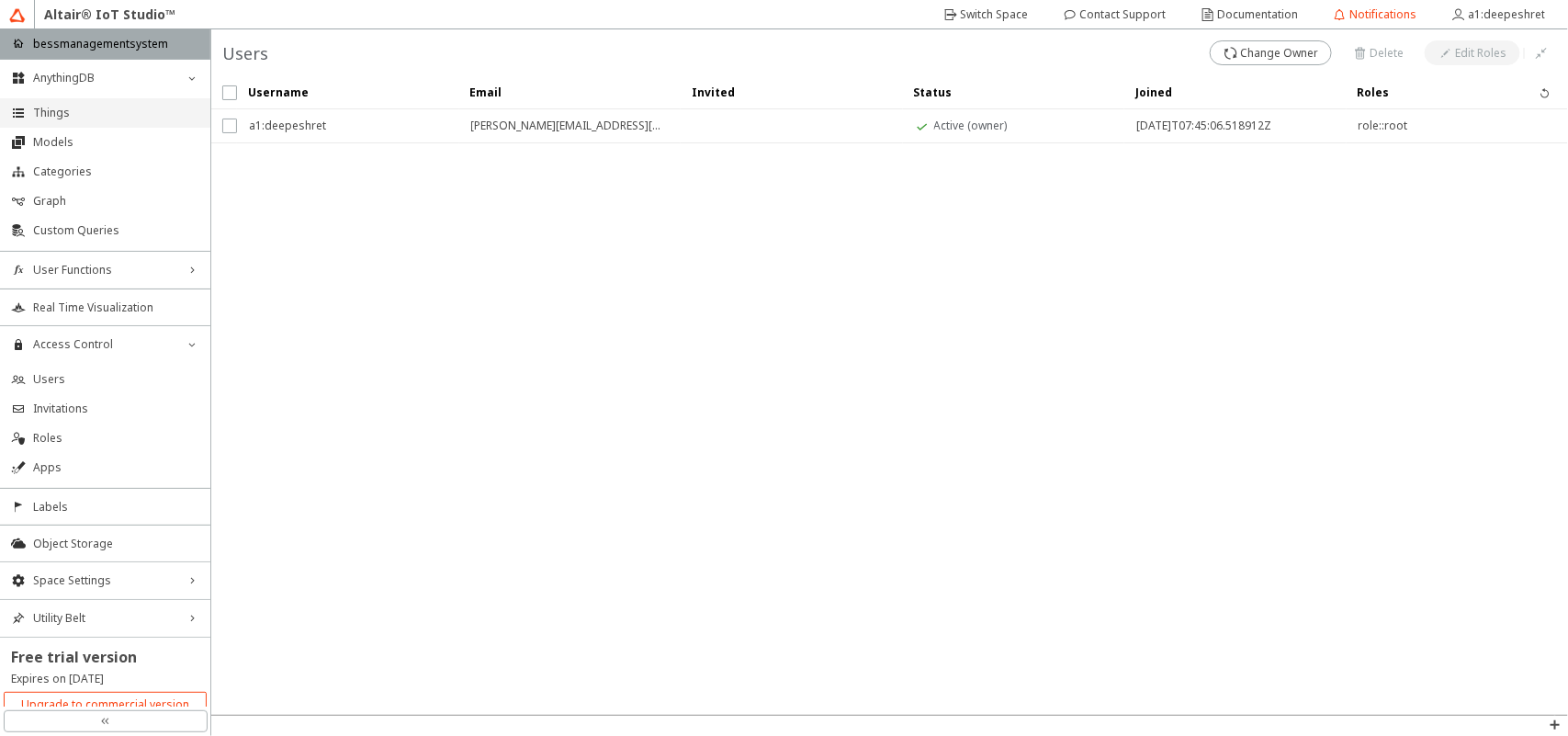 click on "Things" at bounding box center (116, 113) 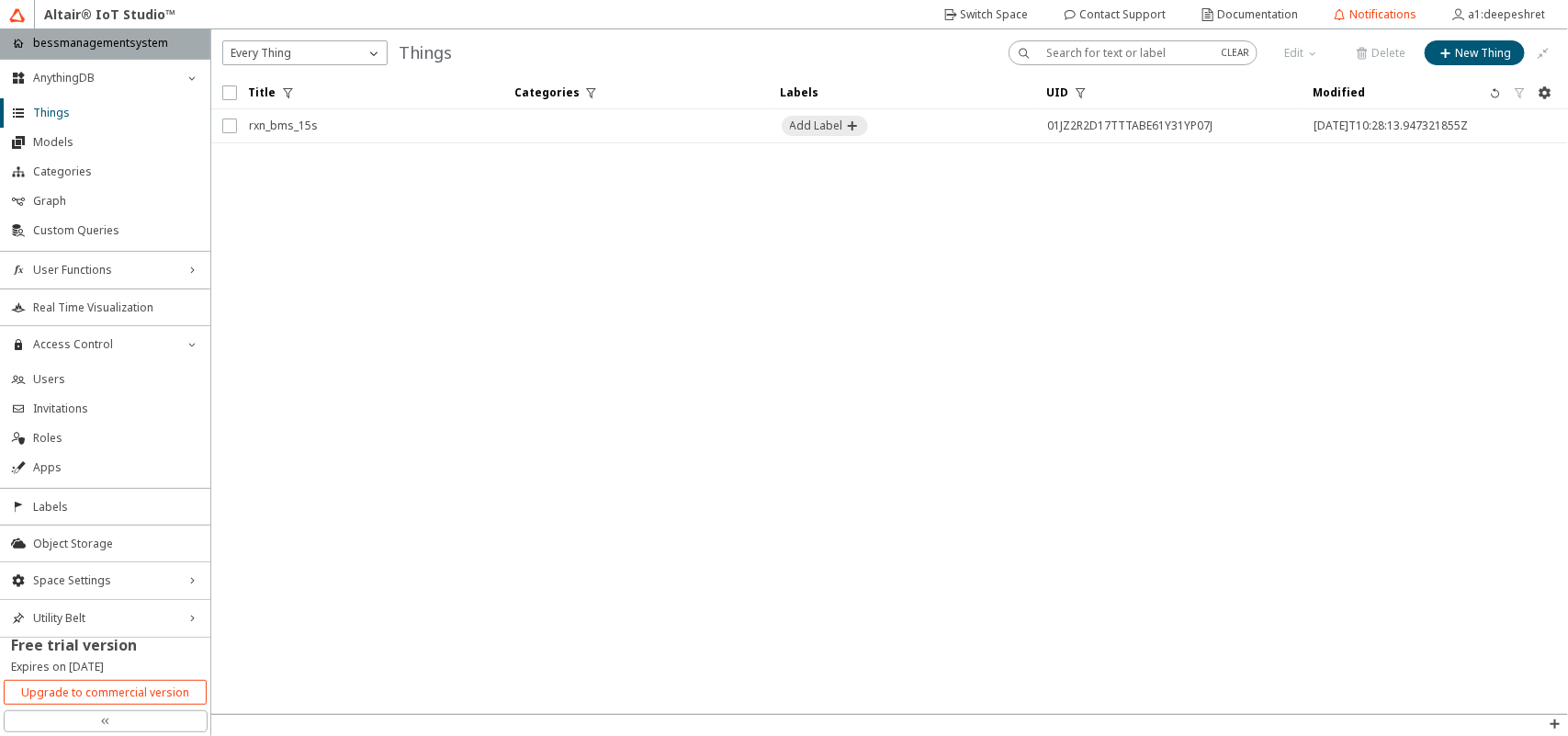 click on "rxn_bms_15s" at bounding box center (370, 126) 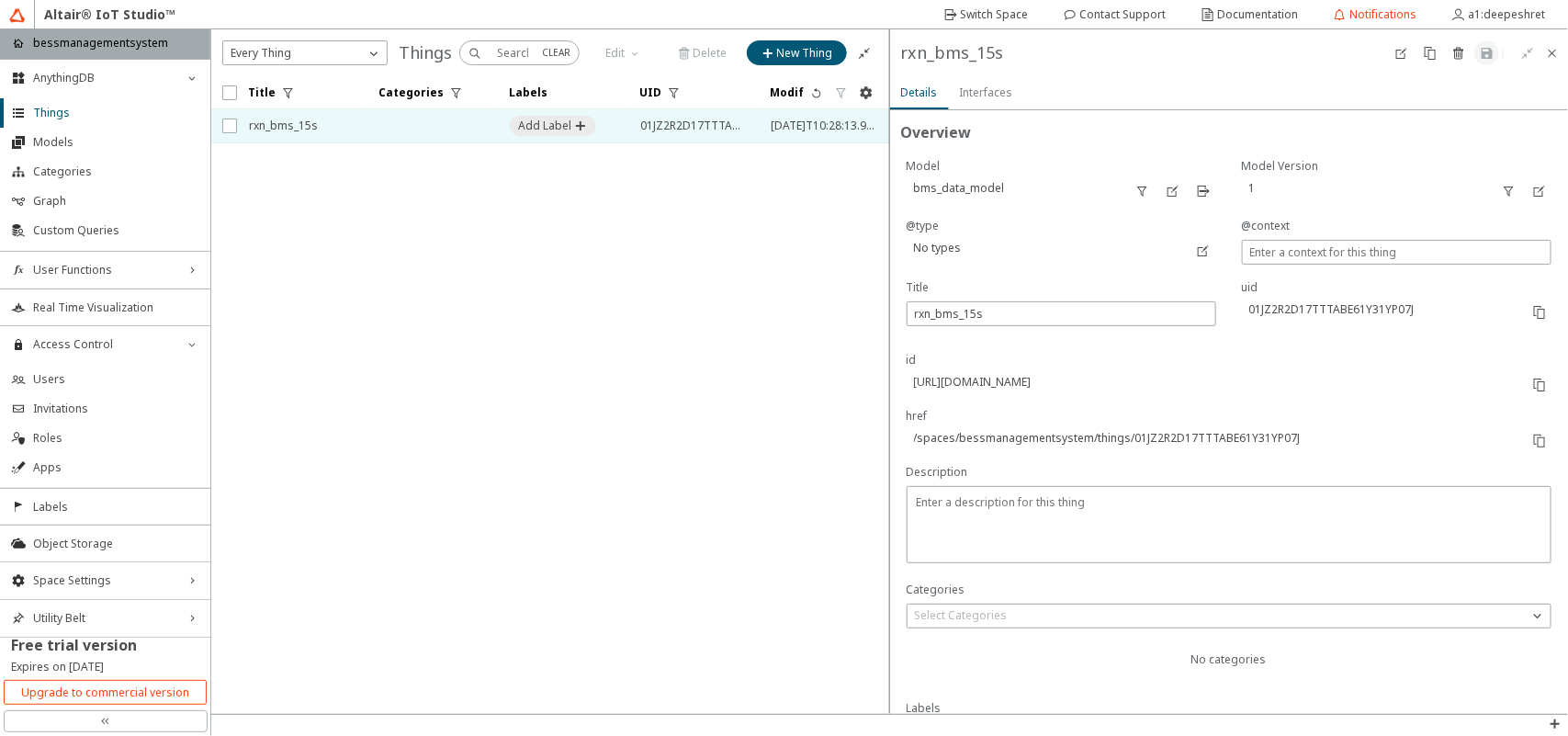 click on "Interfaces" at bounding box center [0, 0] 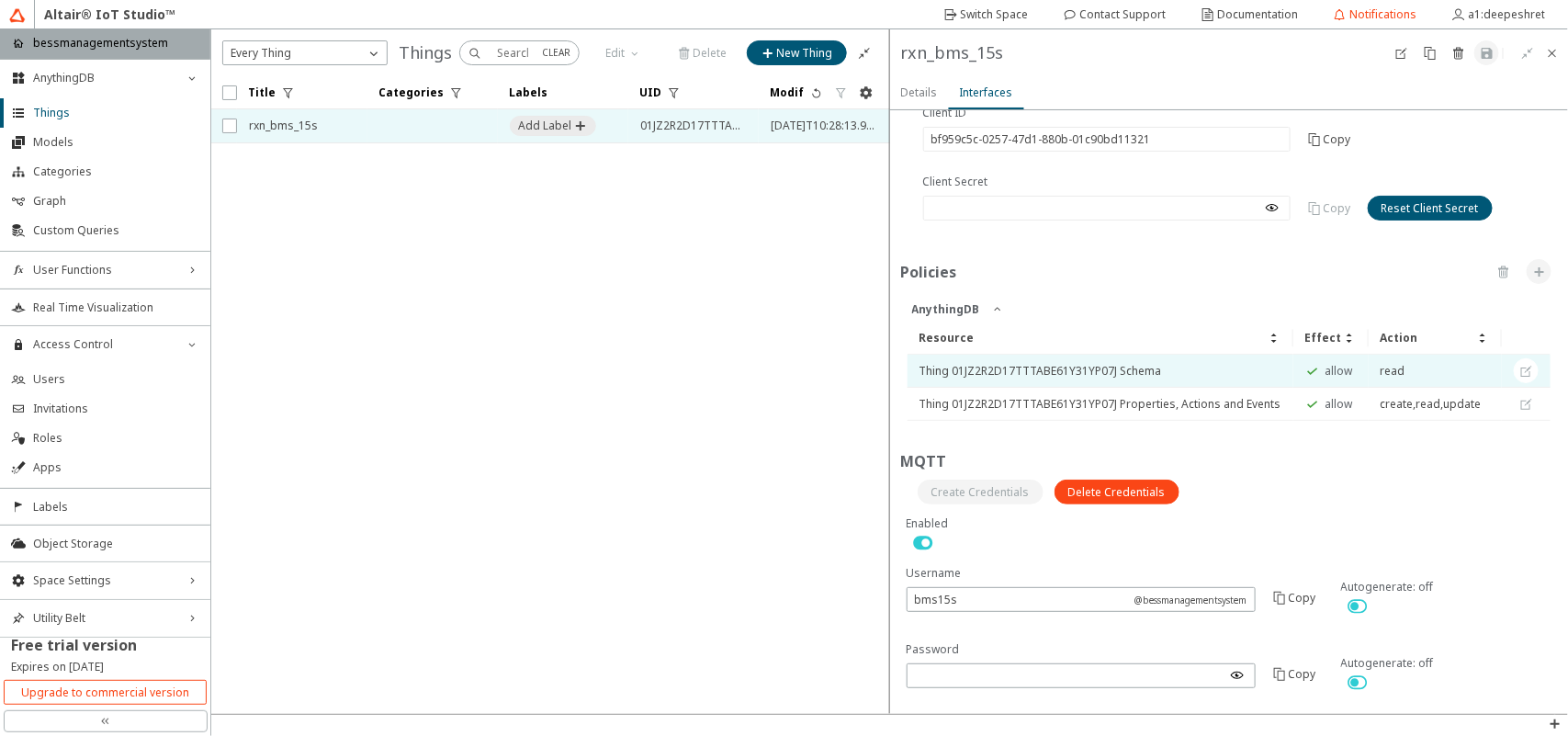 scroll, scrollTop: 66, scrollLeft: 0, axis: vertical 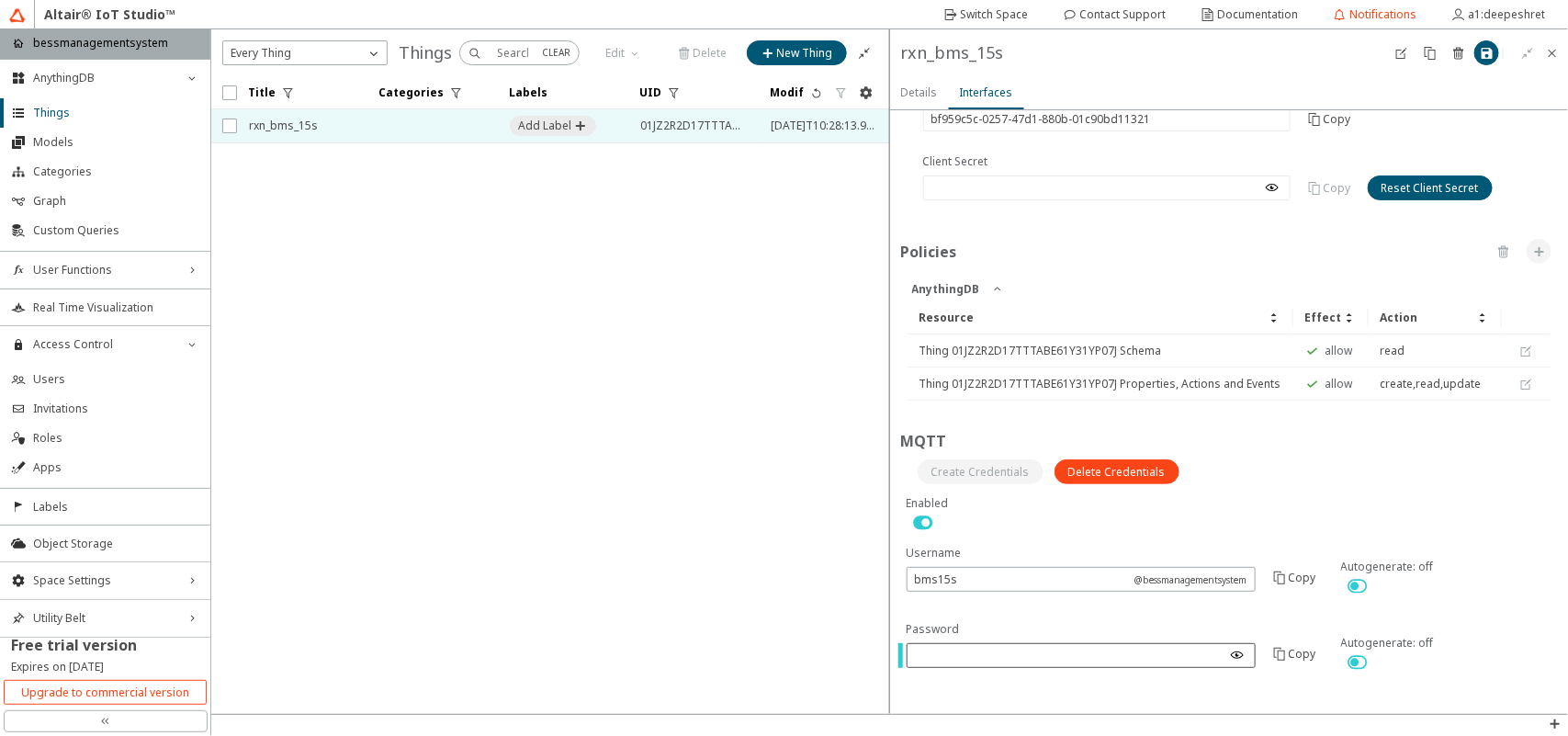 click at bounding box center (1237, 655) 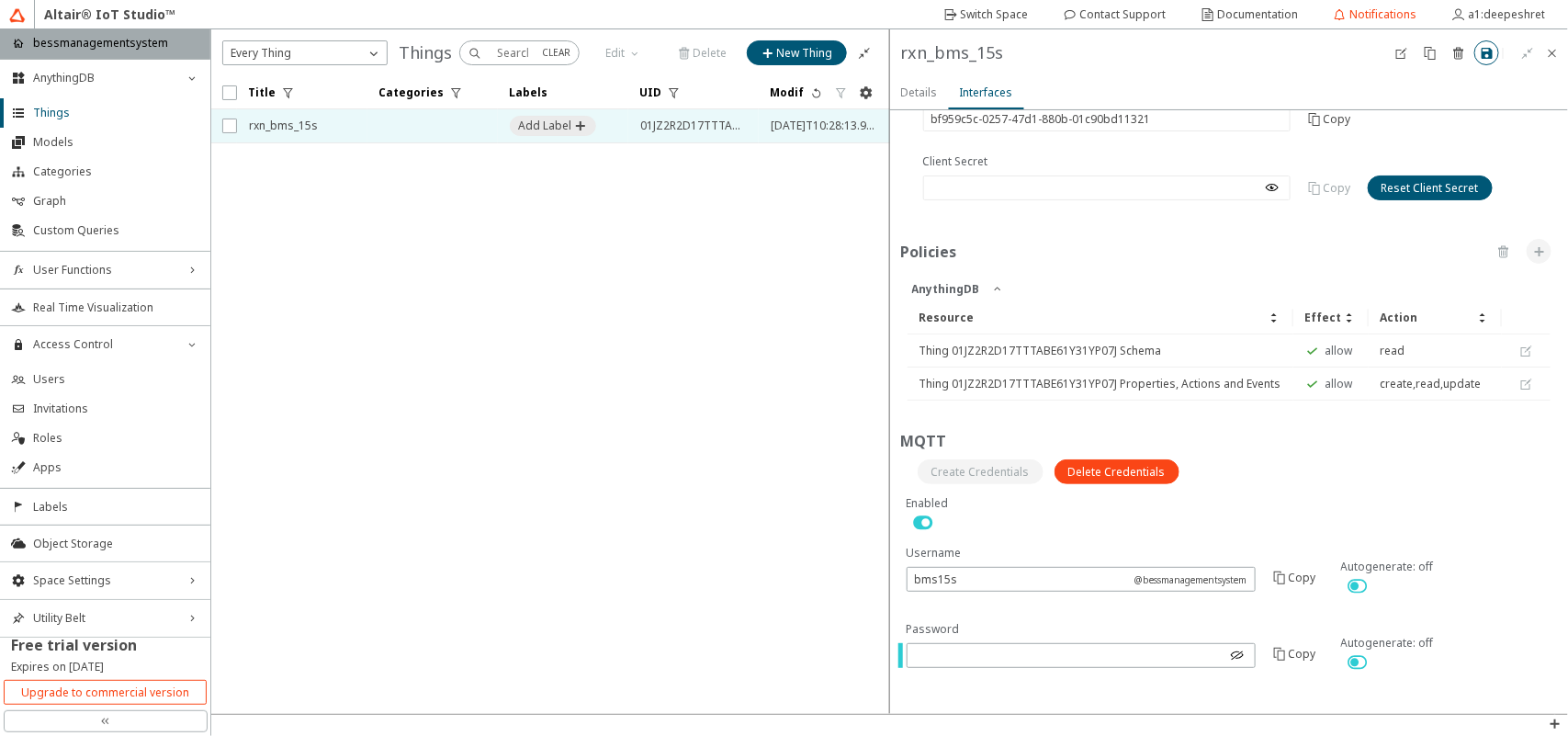 click at bounding box center [1486, 52] 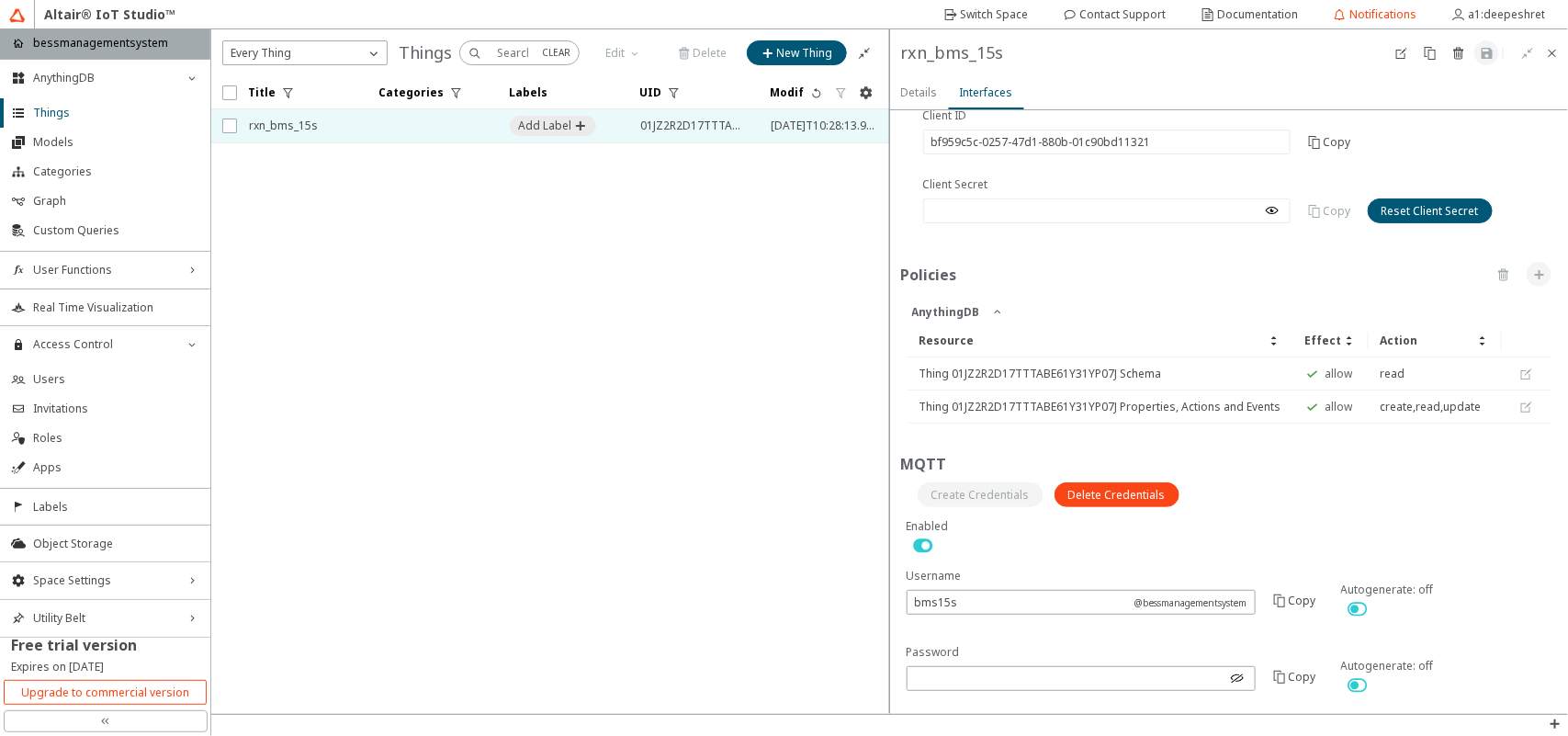 scroll, scrollTop: 0, scrollLeft: 0, axis: both 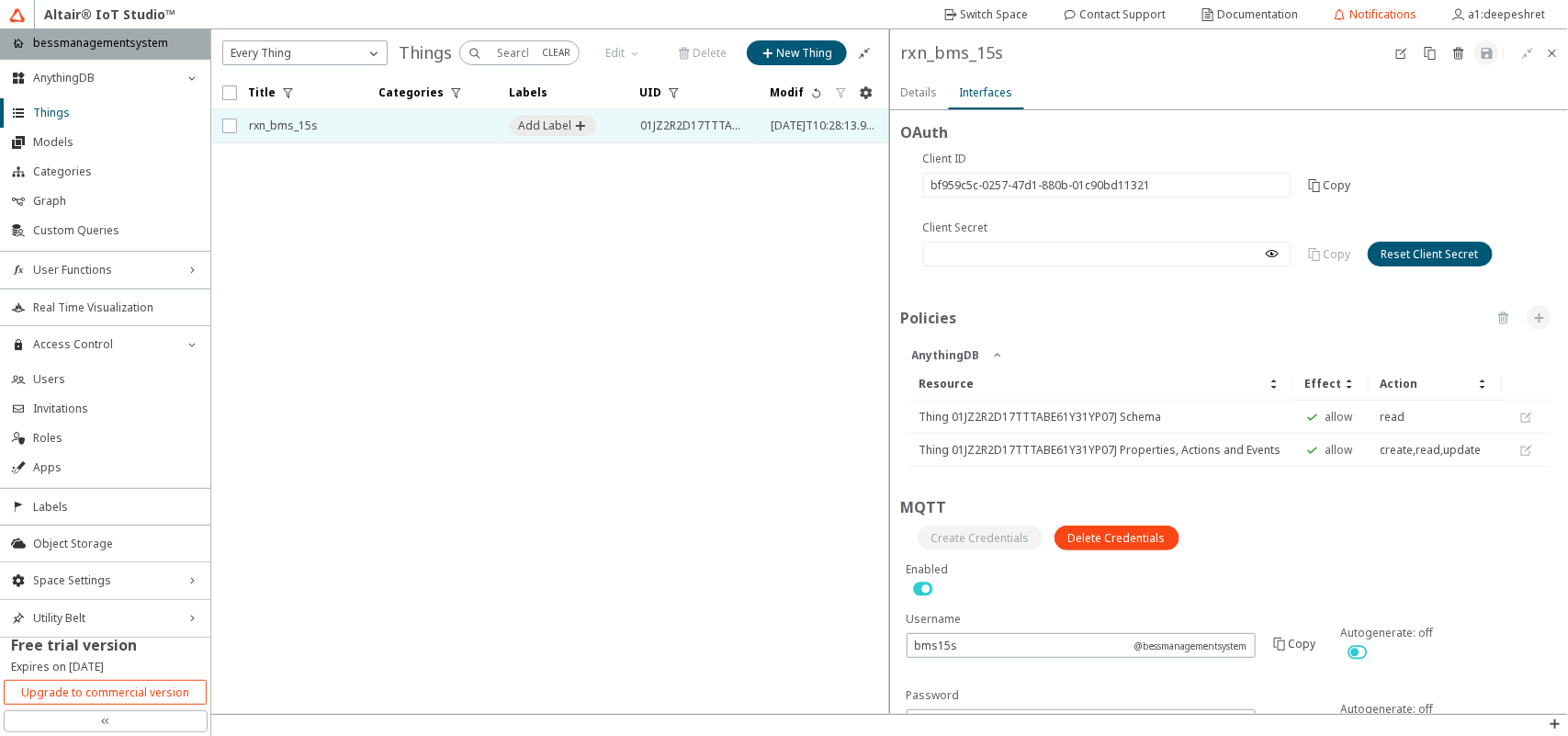 click on "Details" at bounding box center (0, 0) 